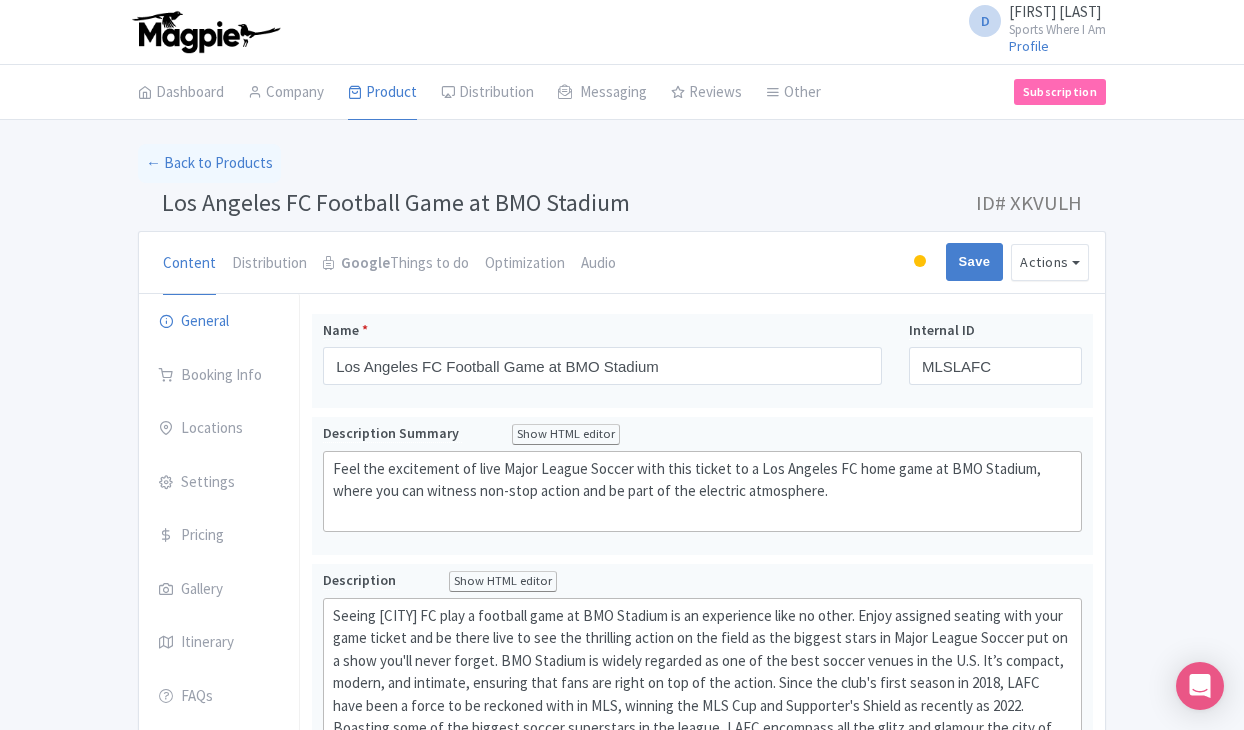 scroll, scrollTop: 0, scrollLeft: 0, axis: both 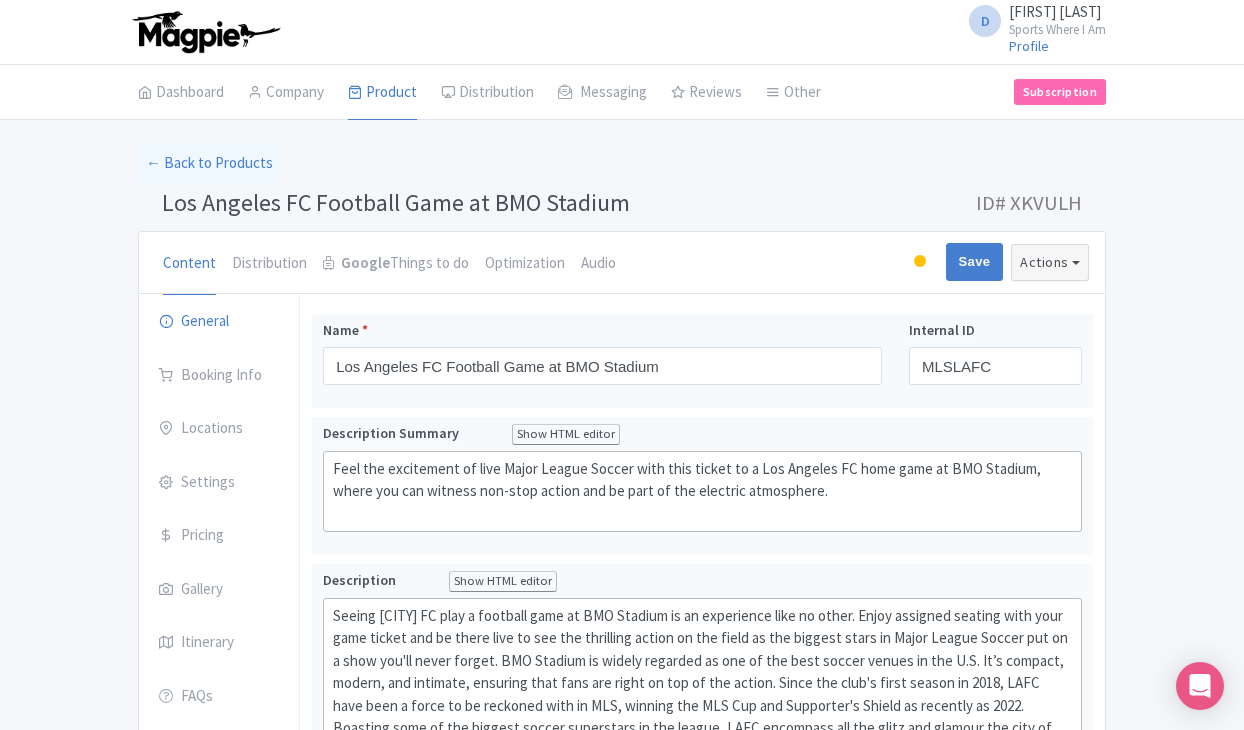 click on "Actions" at bounding box center (1050, 262) 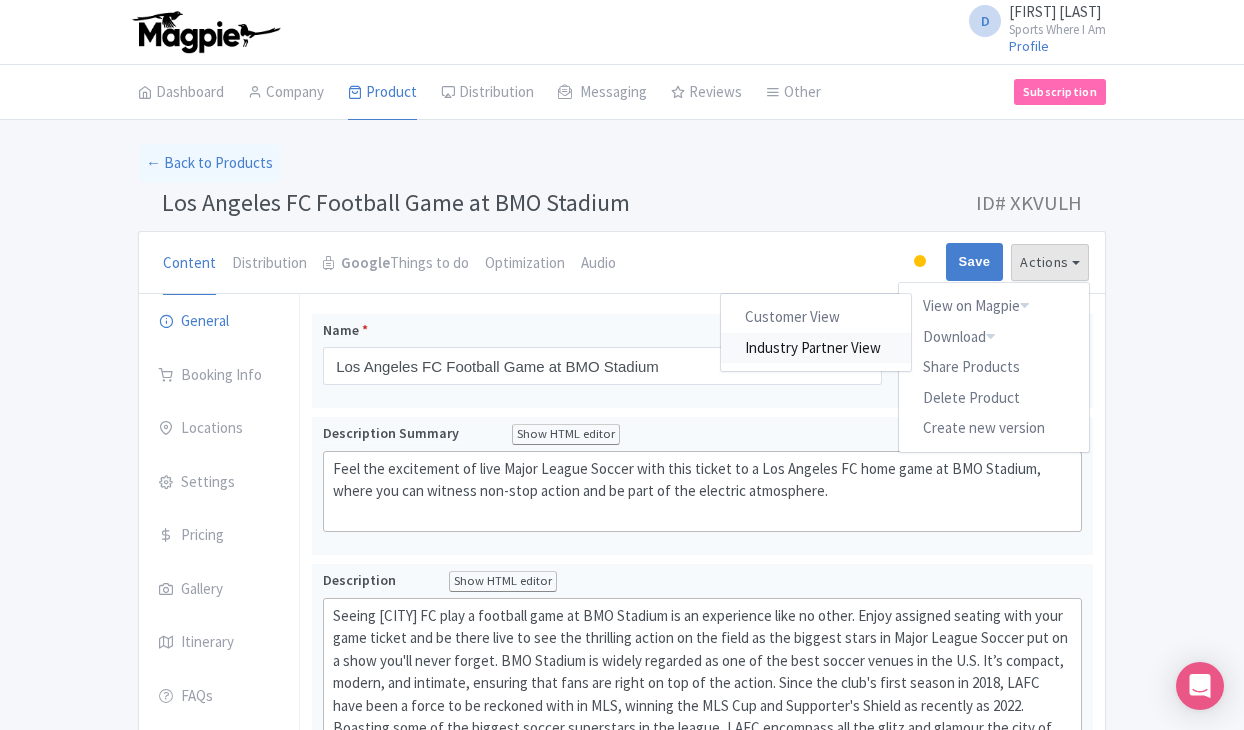 click on "Industry Partner View" at bounding box center [817, 347] 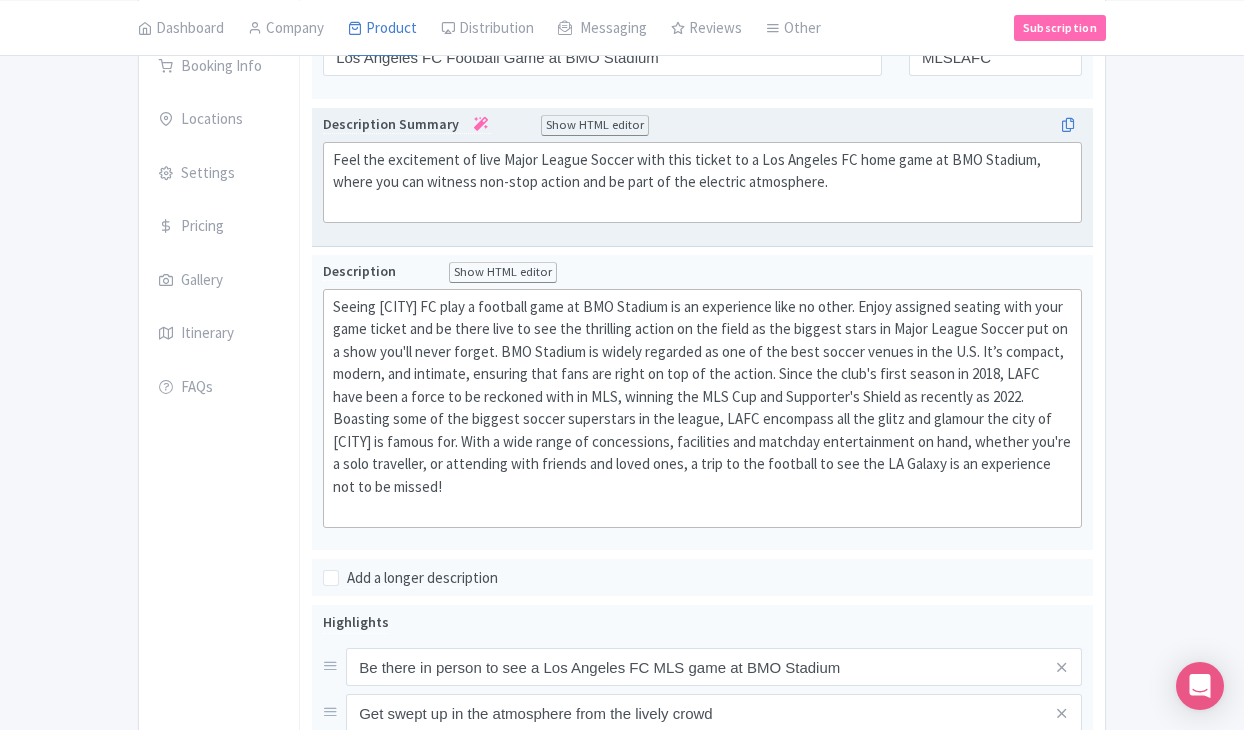 scroll, scrollTop: 310, scrollLeft: 0, axis: vertical 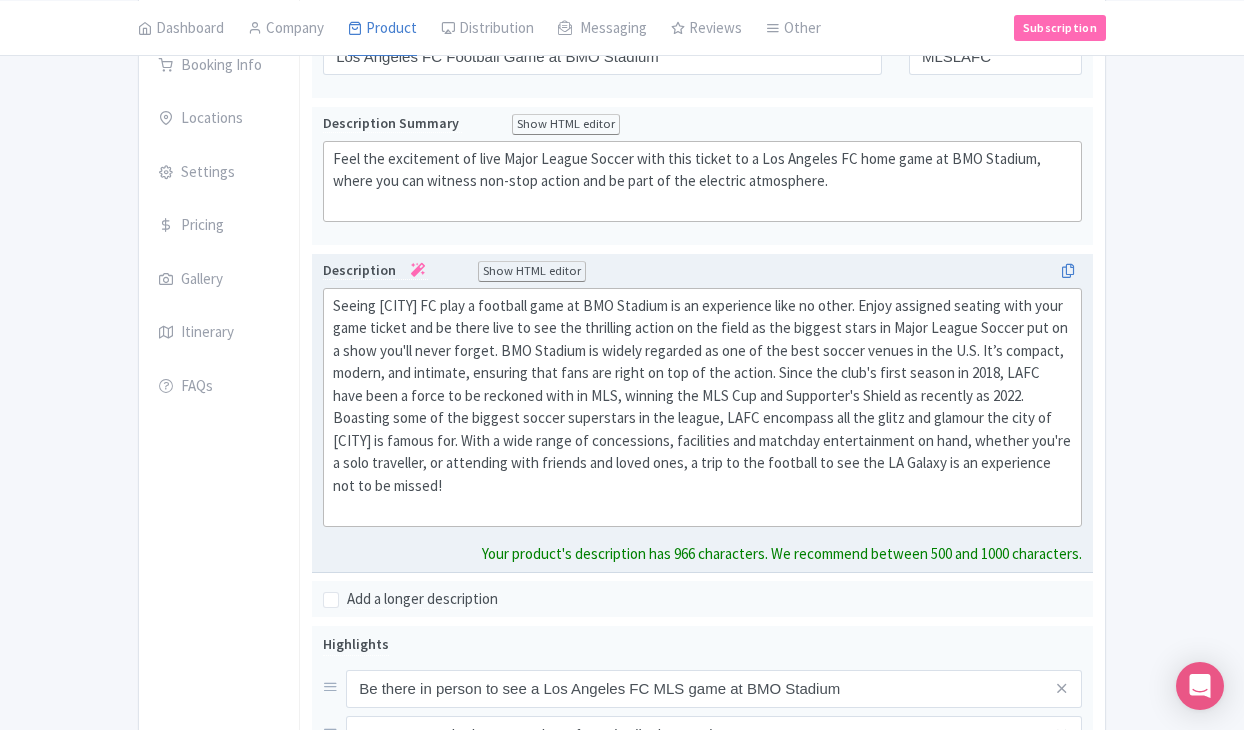 click on "Seeing [CITY] FC play a football game at BMO Stadium is an experience like no other. Enjoy assigned seating with your game ticket and be there live to see the thrilling action on the field as the biggest stars in Major League Soccer put on a show you'll never forget. BMO Stadium is widely regarded as one of the best soccer venues in the U.S. It’s compact, modern, and intimate, ensuring that fans are right on top of the action. Since the club's first season in 2018, LAFC have been a force to be reckoned with in MLS, winning the MLS Cup and Supporter's Shield as recently as 2022. Boasting some of the biggest soccer superstars in the league, LAFC encompass all the glitz and glamour the city of [CITY] is famous for. With a wide range of concessions, facilities and matchday entertainment on hand, whether you're a solo traveller, or attending with friends and loved ones, a trip to the football to see the LA Galaxy is an experience not to be missed!" 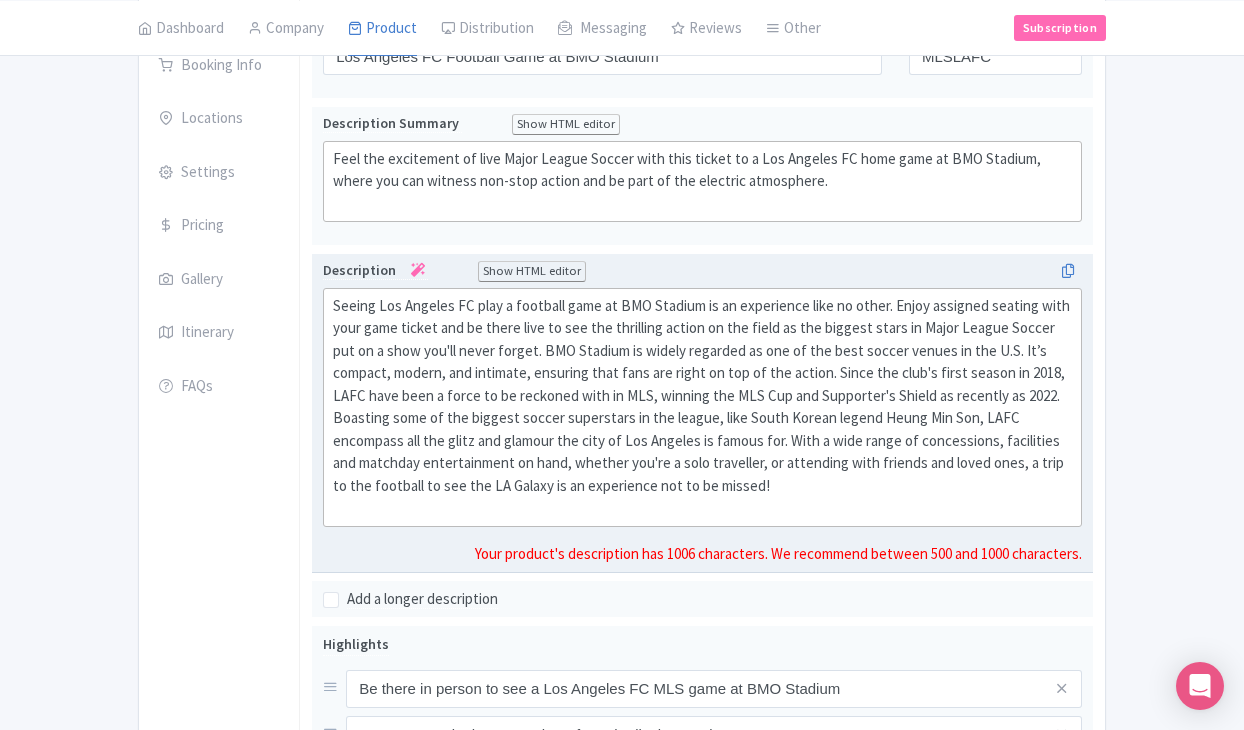 click on "Seeing Los Angeles FC play a football game at BMO Stadium is an experience like no other. Enjoy assigned seating with your game ticket and be there live to see the thrilling action on the field as the biggest stars in Major League Soccer put on a show you'll never forget. BMO Stadium is widely regarded as one of the best soccer venues in the U.S. It’s compact, modern, and intimate, ensuring that fans are right on top of the action. Since the club's first season in 2018, LAFC have been a force to be reckoned with in MLS, winning the MLS Cup and Supporter's Shield as recently as 2022. Boasting some of the biggest soccer superstars in the league, like South Korean legend Heung Min Son, LAFC encompass all the glitz and glamour the city of Los Angeles is famous for. With a wide range of concessions, facilities and matchday entertainment on hand, whether you're a solo traveller, or attending with friends and loved ones, a trip to the football to see the LA Galaxy is an experience not to be missed!" 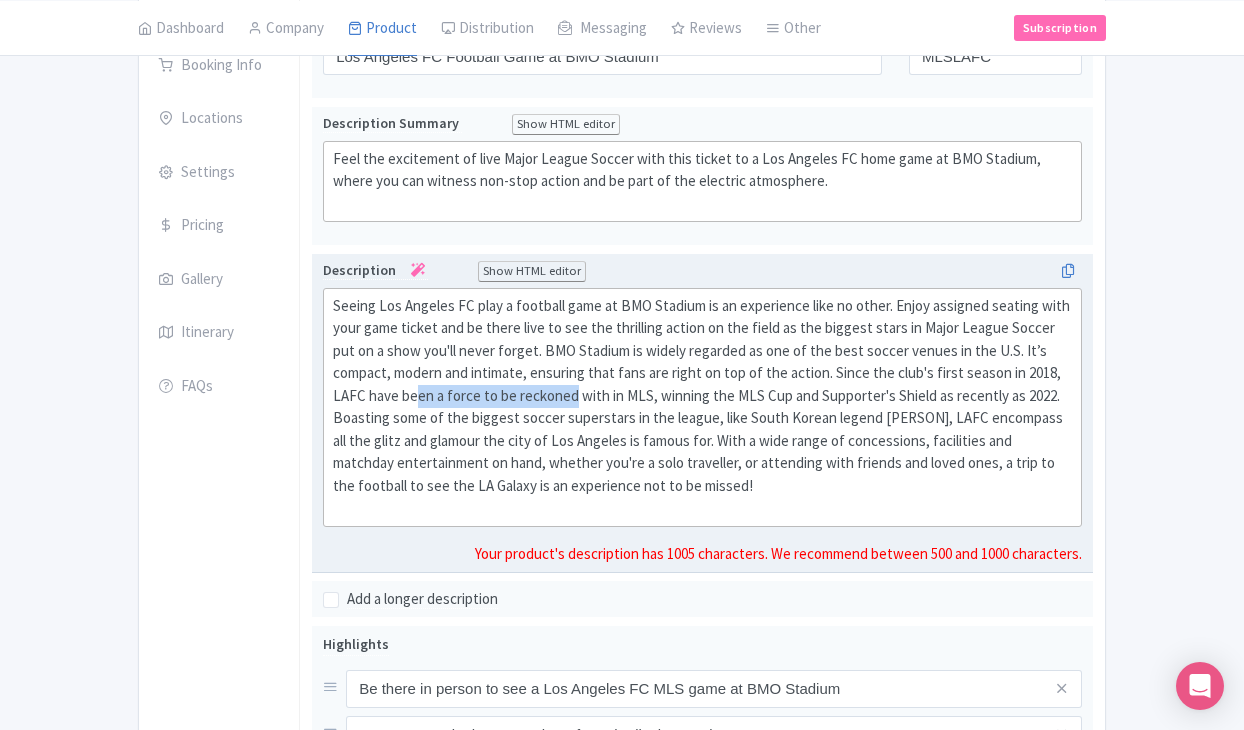 drag, startPoint x: 573, startPoint y: 388, endPoint x: 422, endPoint y: 392, distance: 151.05296 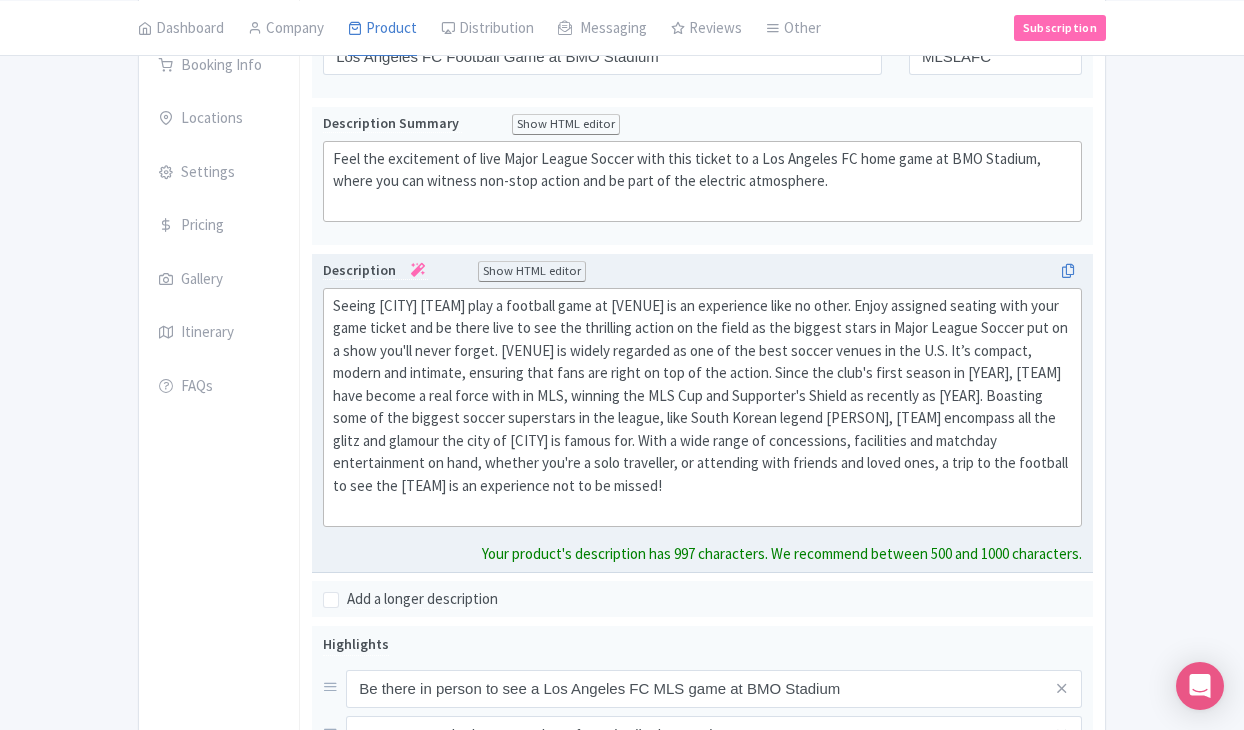 click on "Seeing [CITY] [TEAM] play a football game at [VENUE] is an experience like no other. Enjoy assigned seating with your game ticket and be there live to see the thrilling action on the field as the biggest stars in Major League Soccer put on a show you'll never forget. [VENUE] is widely regarded as one of the best soccer venues in the U.S. It’s compact, modern and intimate, ensuring that fans are right on top of the action. Since the club's first season in [YEAR], [TEAM] have become a real force with in MLS, winning the MLS Cup and Supporter's Shield as recently as [YEAR]. Boasting some of the biggest soccer superstars in the league, like South Korean legend [PERSON], [TEAM] encompass all the glitz and glamour the city of [CITY] is famous for. With a wide range of concessions, facilities and matchday entertainment on hand, whether you're a solo traveller, or attending with friends and loved ones, a trip to the football to see the [TEAM] is an experience not to be missed!" 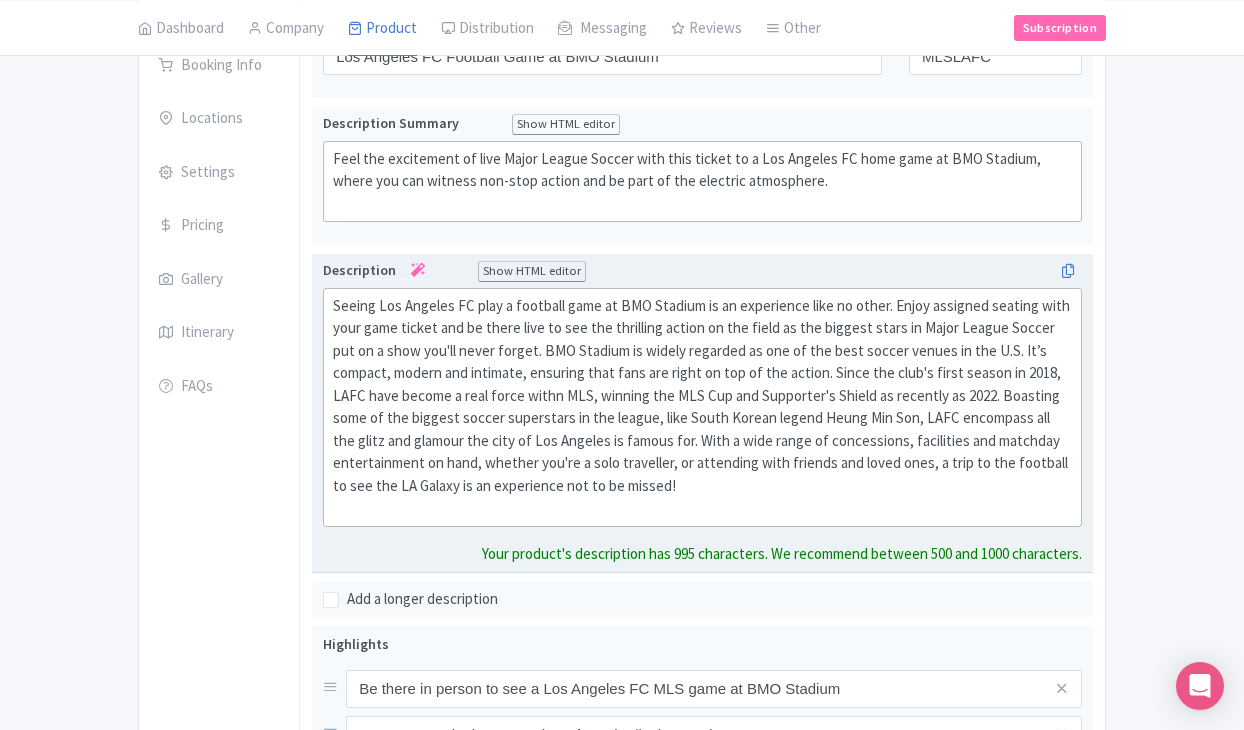 type on "<div>Seeing Los Angeles FC play a football game at BMO Stadium is an experience like no other. Enjoy assigned seating with your game ticket and be there live to see the thrilling action on the field as the biggest stars in Major League Soccer put on a show you'll never forget. BMO Stadium is widely regarded as one of the best soccer venues in the U.S. It’s compact, modern and intimate, ensuring that fans are right on top of the action. Since the club's first season in 2018, LAFC have become a real force within MLS, winning the MLS Cup and Supporter's Shield as recently as 2022. Boasting some of the biggest soccer superstars in the league, like [PERSON], LAFC encompass all the glitz and glamour the city of Los Angeles is famous for. With a wide range of concessions, facilities and matchday entertainment on hand, whether you're a solo traveller, or attending with friends and loved ones, a trip to the football to see the LA Galaxy is an experience not to be missed!<br><br></div>" 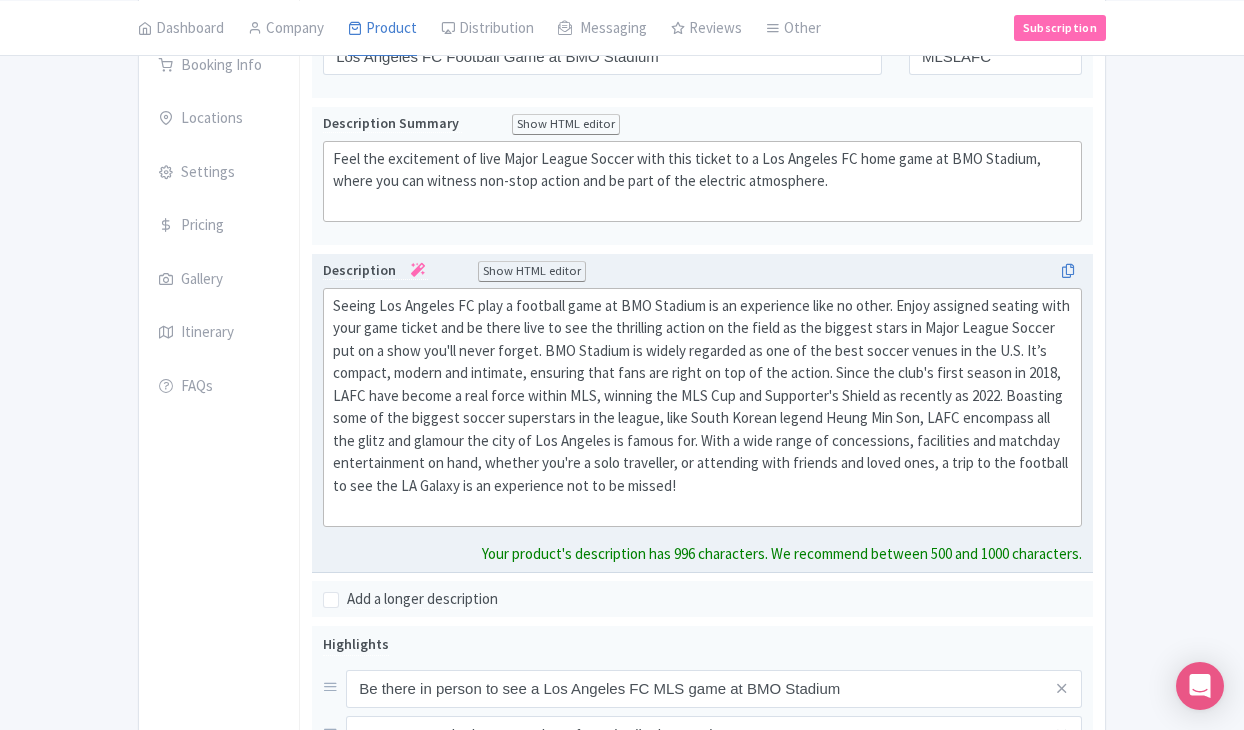 click on "Seeing Los Angeles FC play a football game at BMO Stadium is an experience like no other. Enjoy assigned seating with your game ticket and be there live to see the thrilling action on the field as the biggest stars in Major League Soccer put on a show you'll never forget. BMO Stadium is widely regarded as one of the best soccer venues in the U.S. It’s compact, modern and intimate, ensuring that fans are right on top of the action. Since the club's first season in 2018, LAFC have become a real force within MLS, winning the MLS Cup and Supporter's Shield as recently as 2022. Boasting some of the biggest soccer superstars in the league, like South Korean legend Heung Min Son, LAFC encompass all the glitz and glamour the city of Los Angeles is famous for. With a wide range of concessions, facilities and matchday entertainment on hand, whether you're a solo traveller, or attending with friends and loved ones, a trip to the football to see the LA Galaxy is an experience not to be missed!" 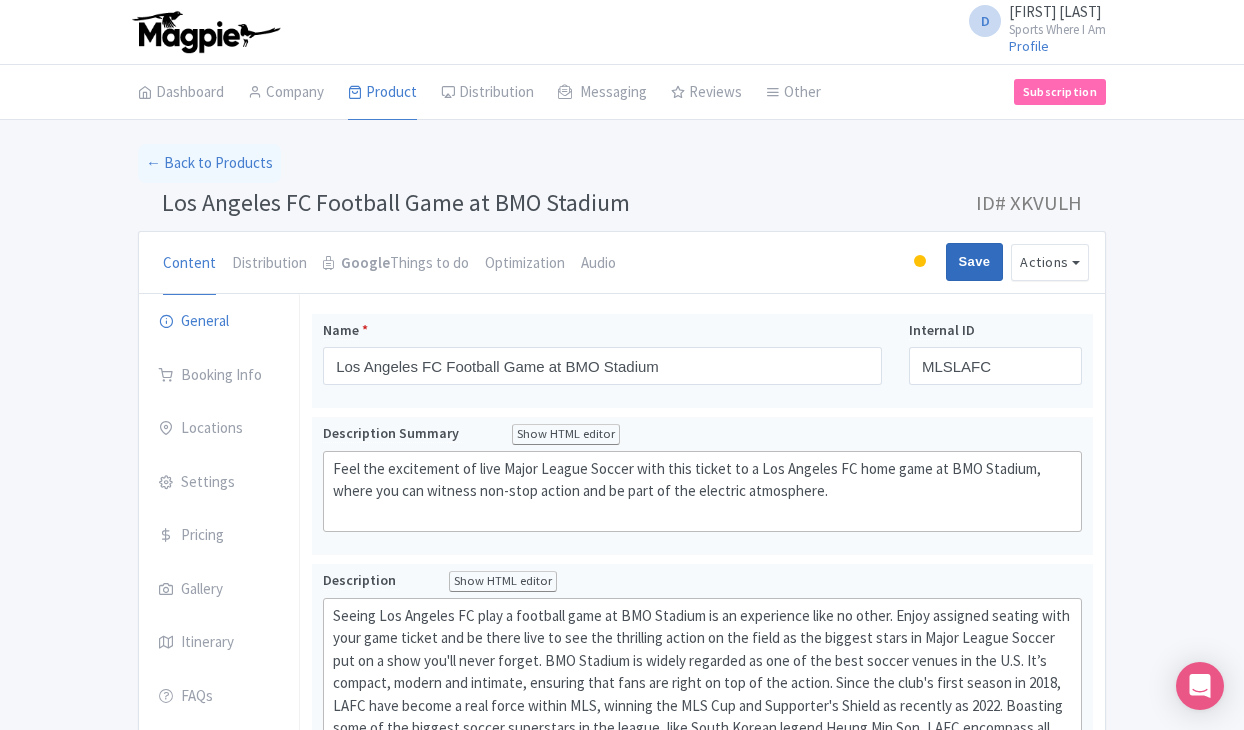scroll, scrollTop: 0, scrollLeft: 0, axis: both 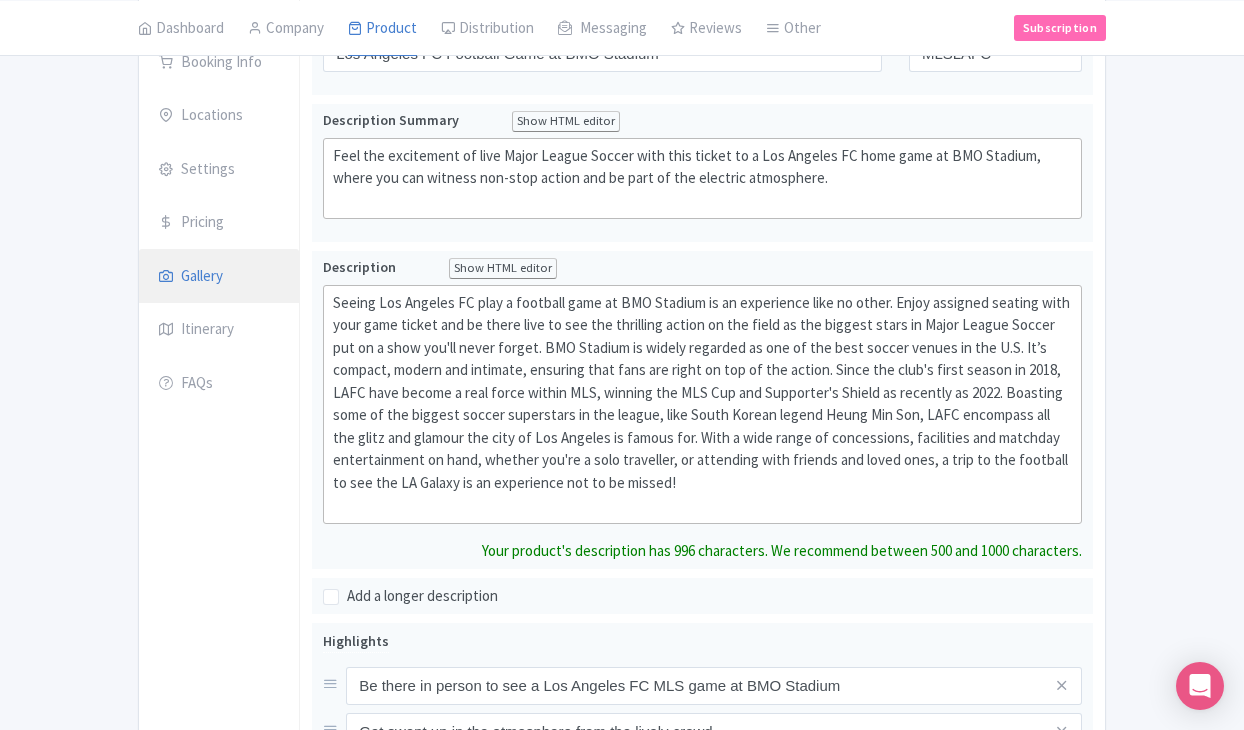click on "Gallery" at bounding box center (219, 277) 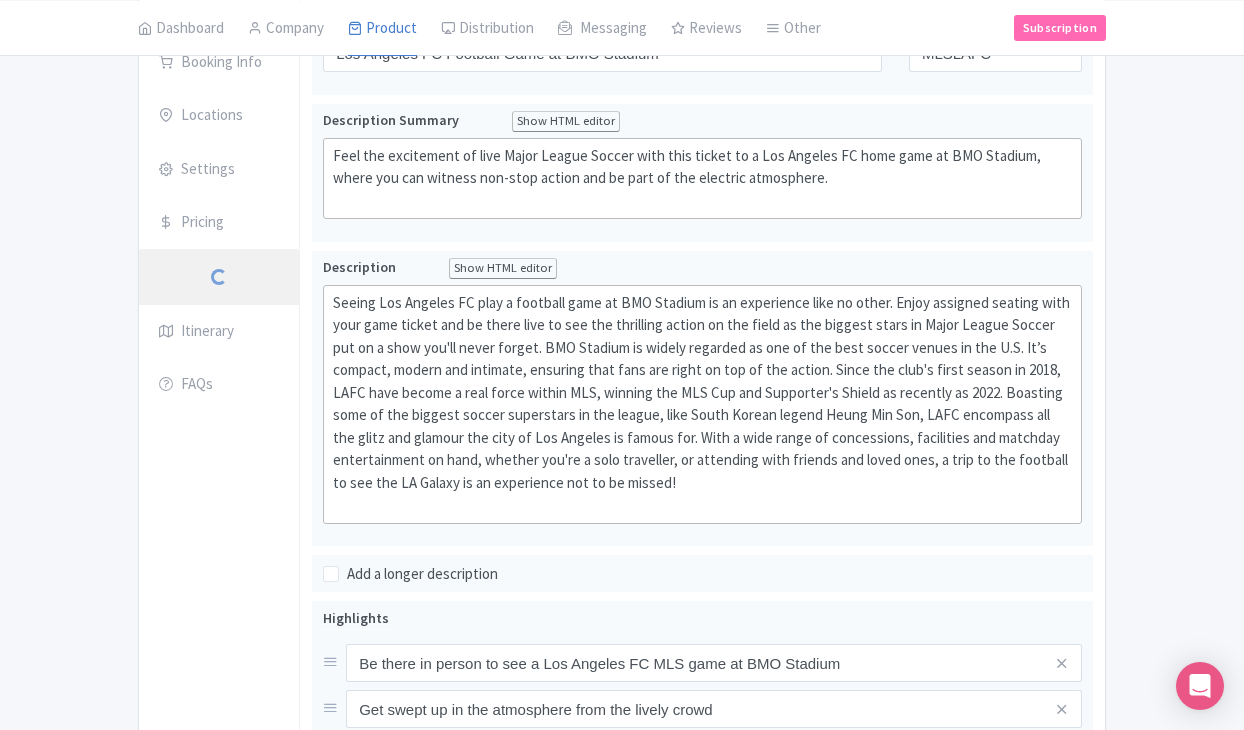 scroll, scrollTop: 83, scrollLeft: 0, axis: vertical 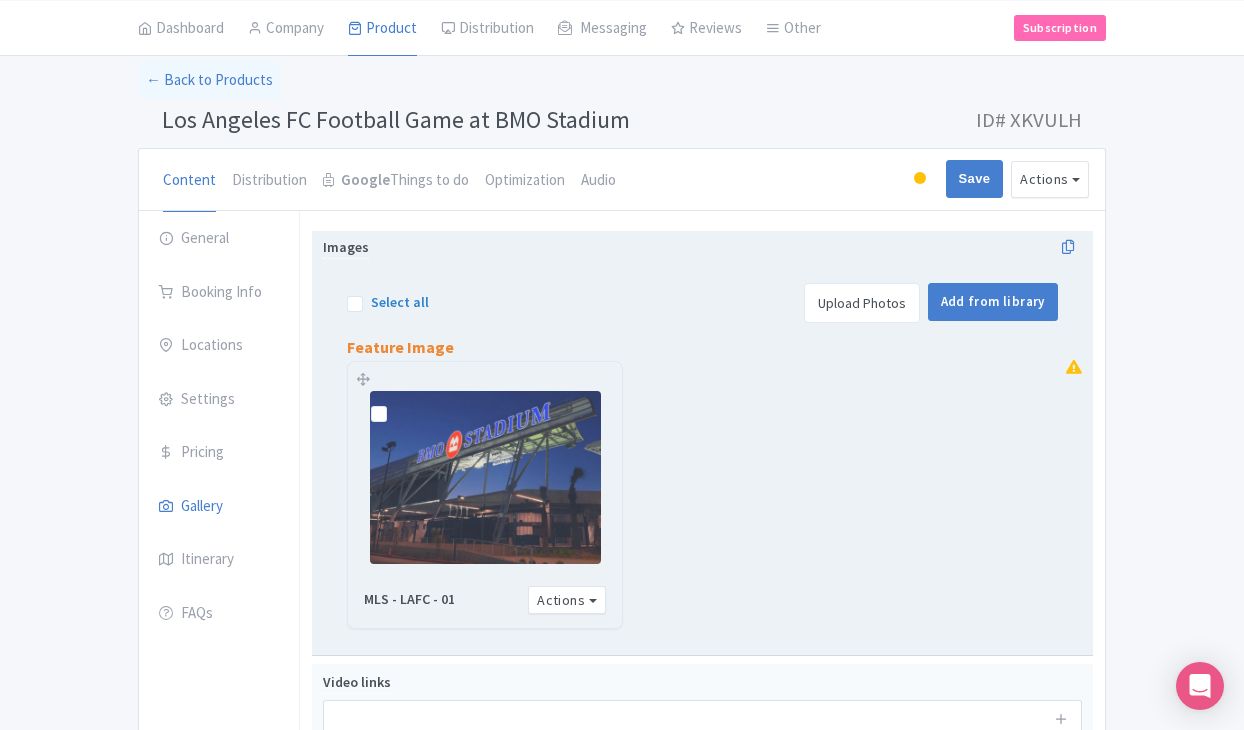 click on "Upload Photos" at bounding box center (862, 303) 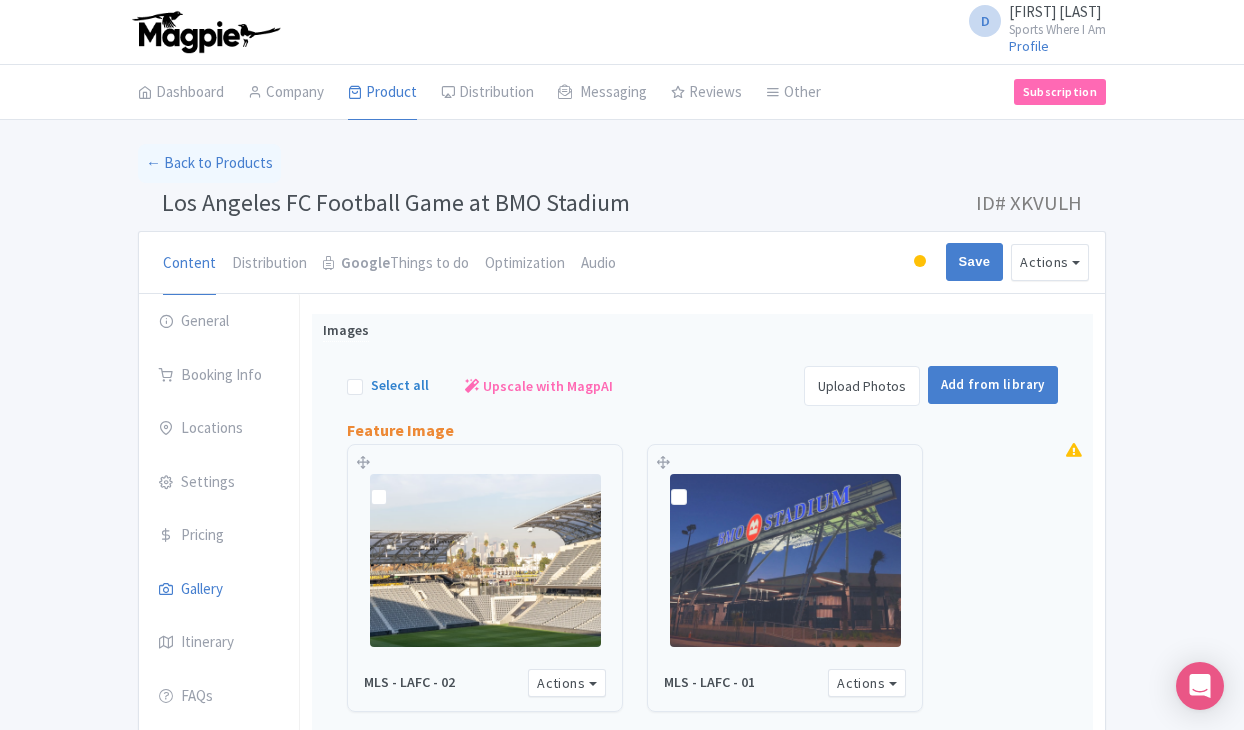 scroll, scrollTop: 83, scrollLeft: 0, axis: vertical 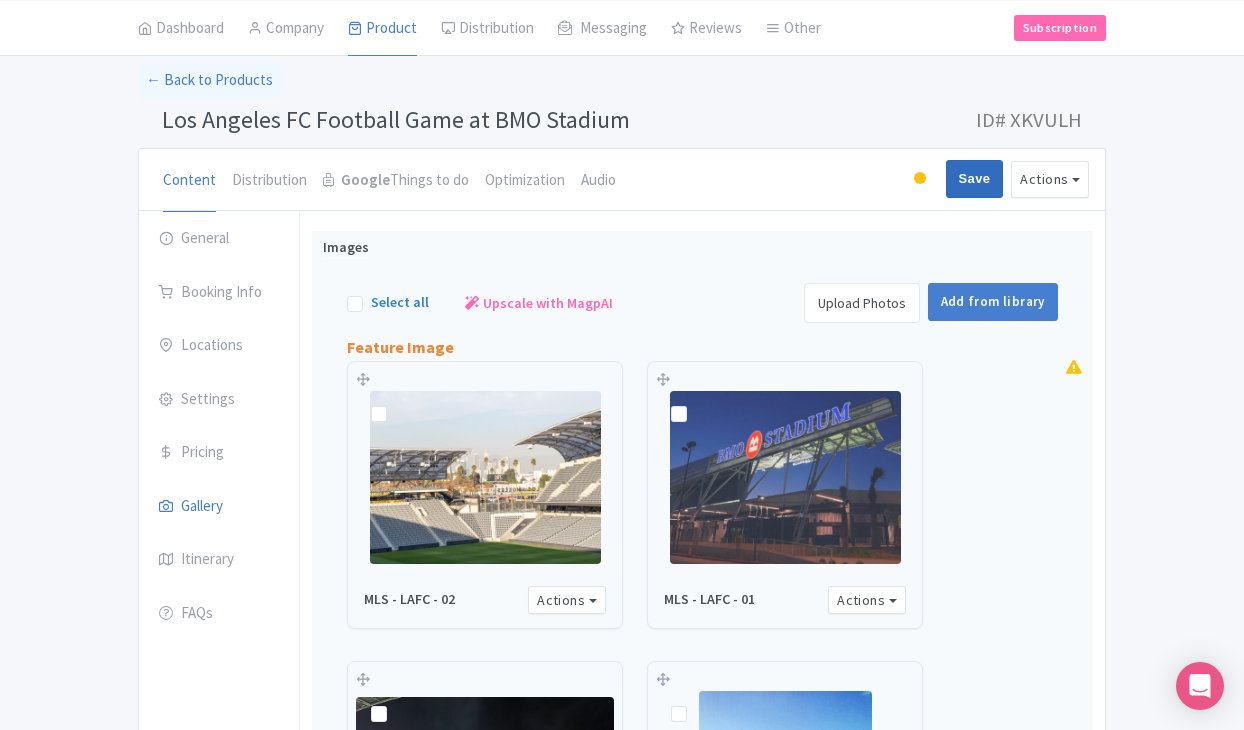 click on "Save" at bounding box center [975, 179] 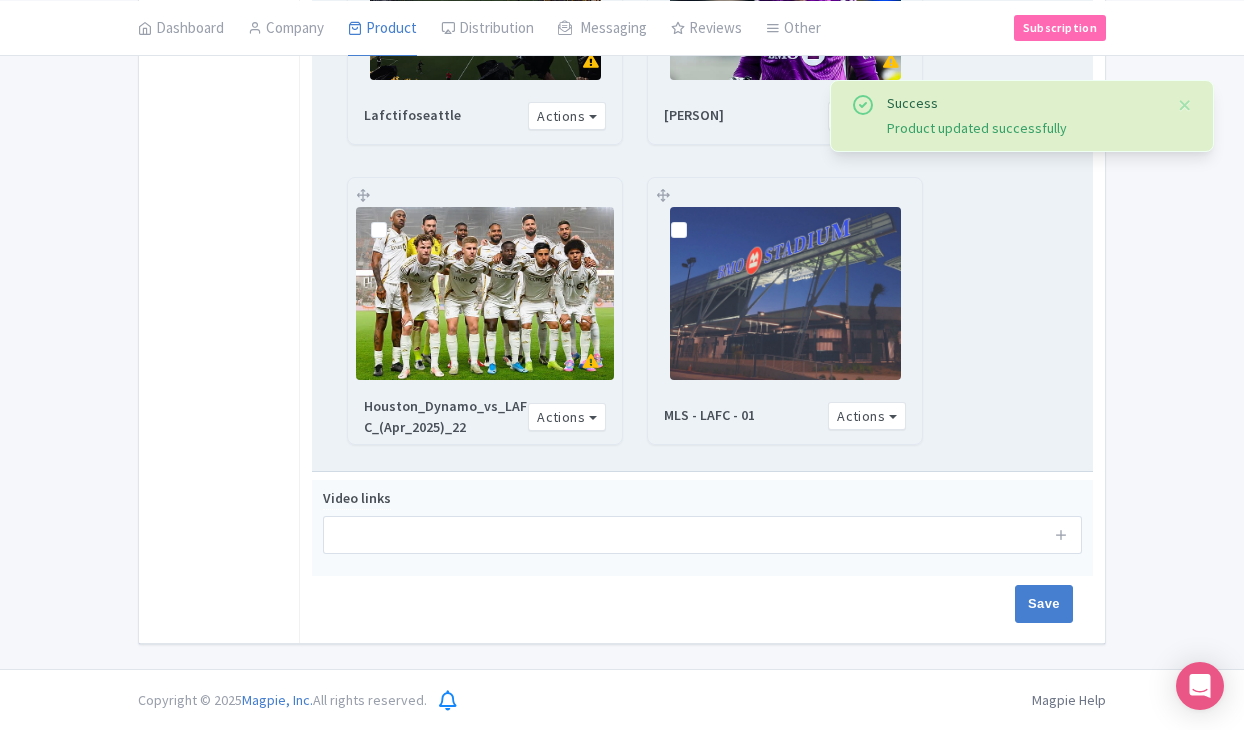 scroll, scrollTop: 1166, scrollLeft: 0, axis: vertical 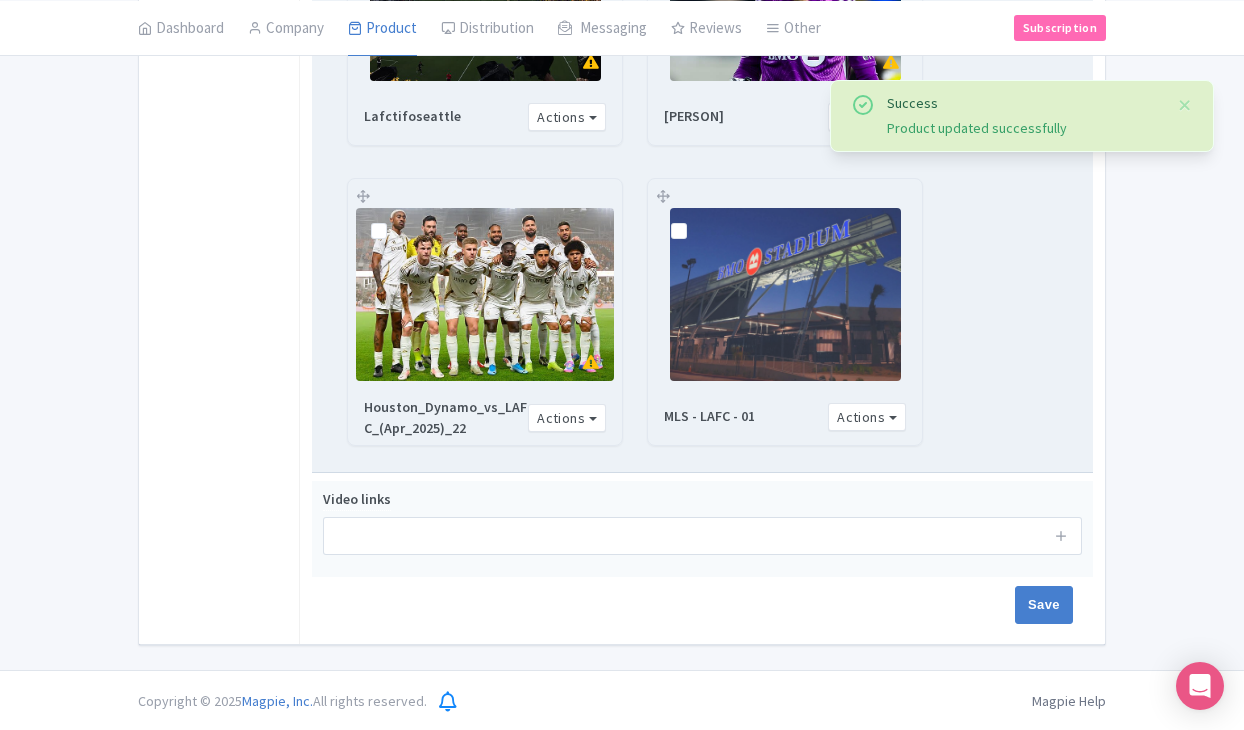 click at bounding box center (695, 220) 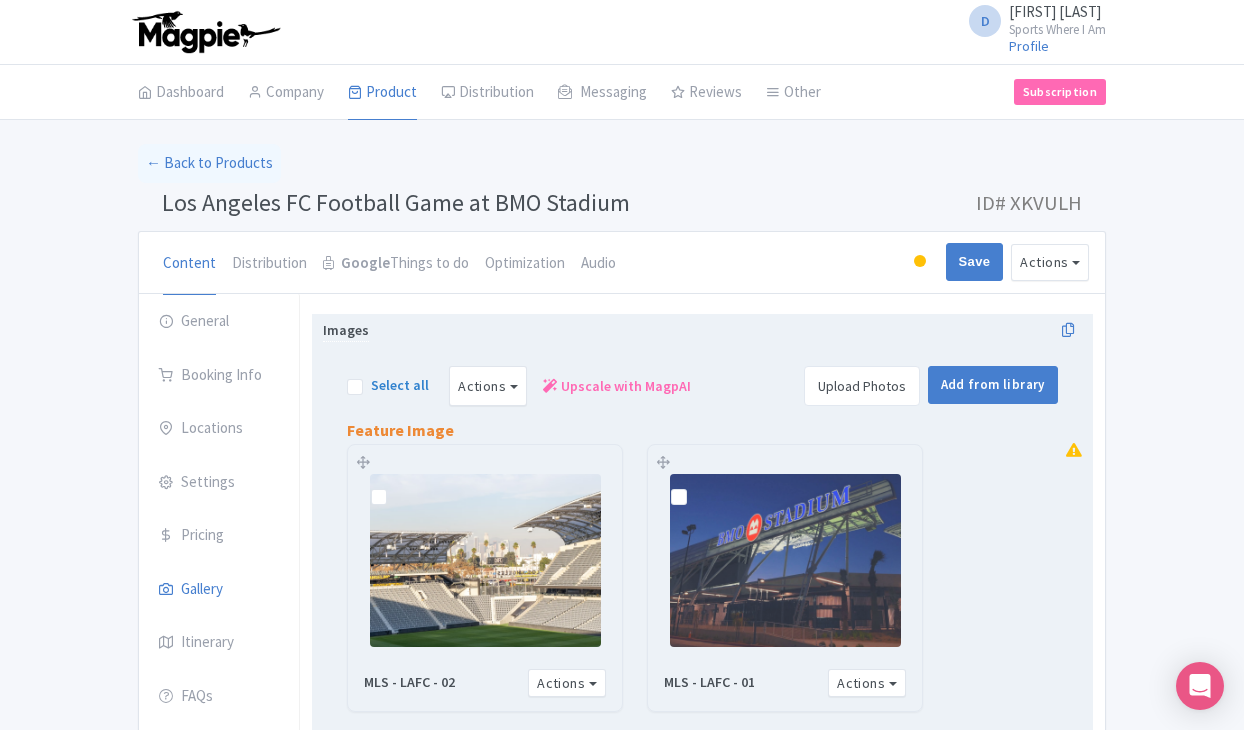 scroll, scrollTop: 0, scrollLeft: 0, axis: both 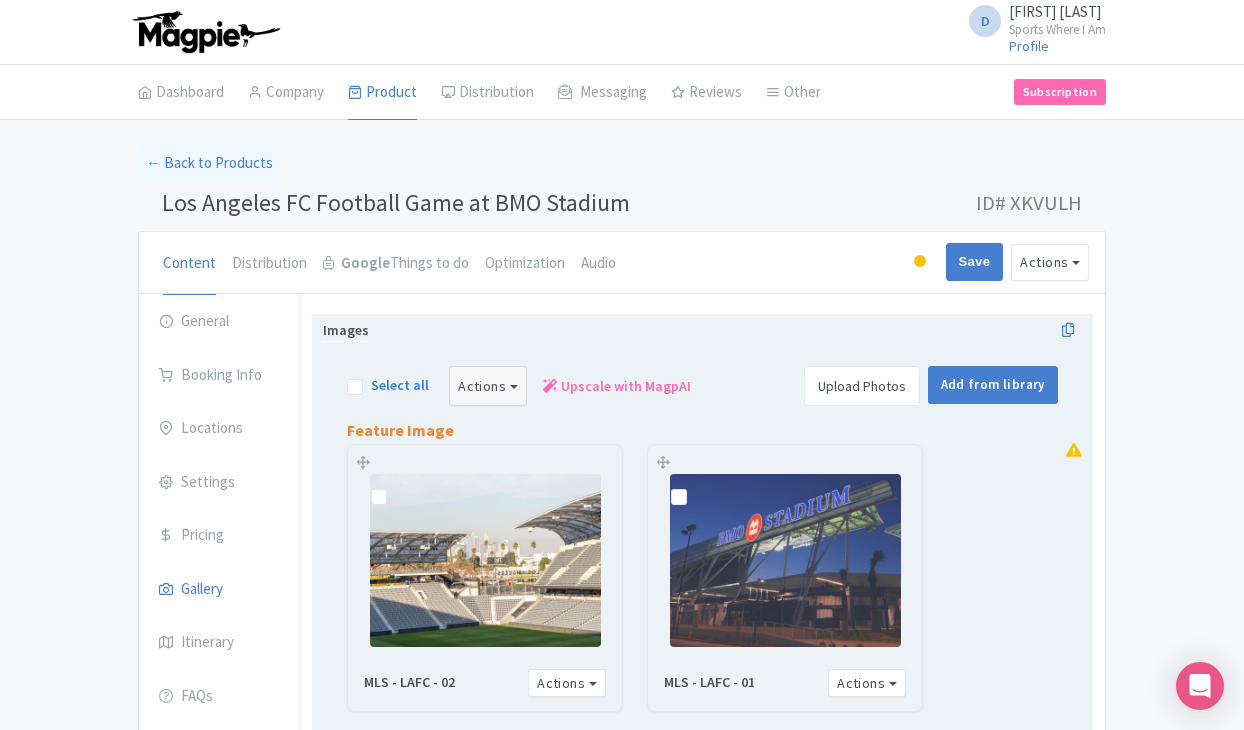 click on "Actions" at bounding box center (488, 386) 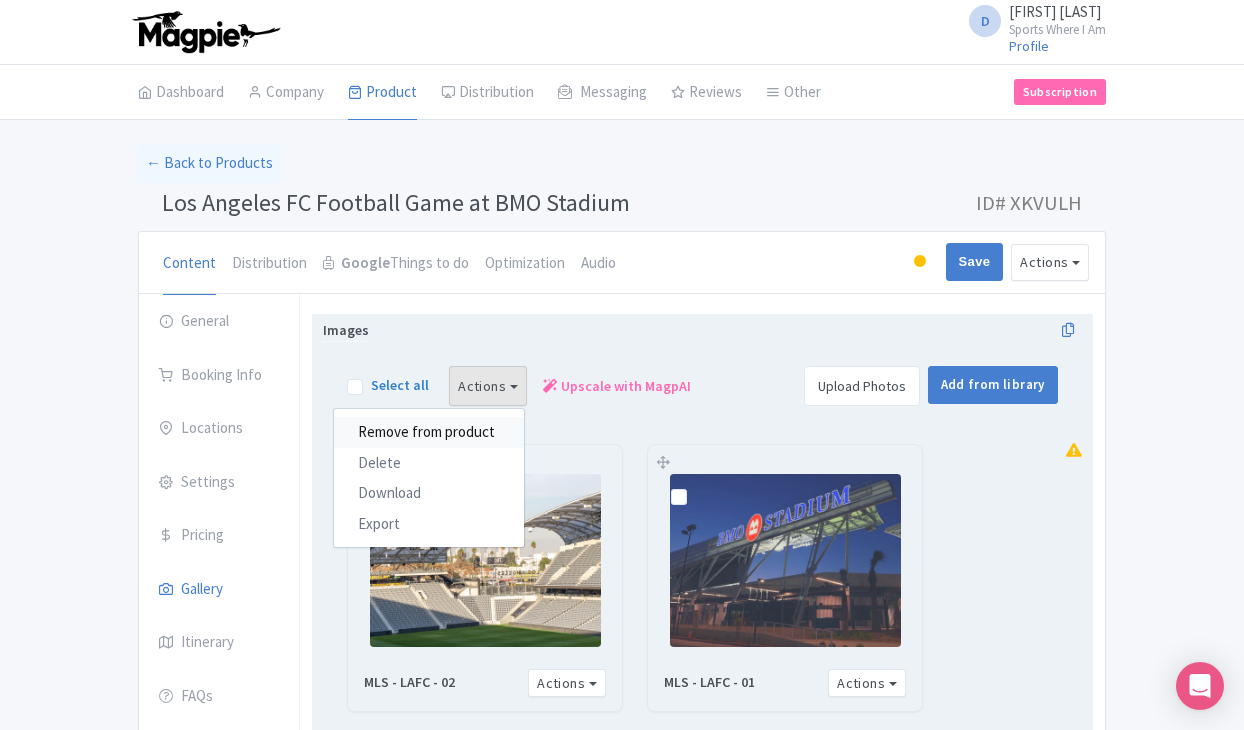 click on "Remove from product" at bounding box center [429, 432] 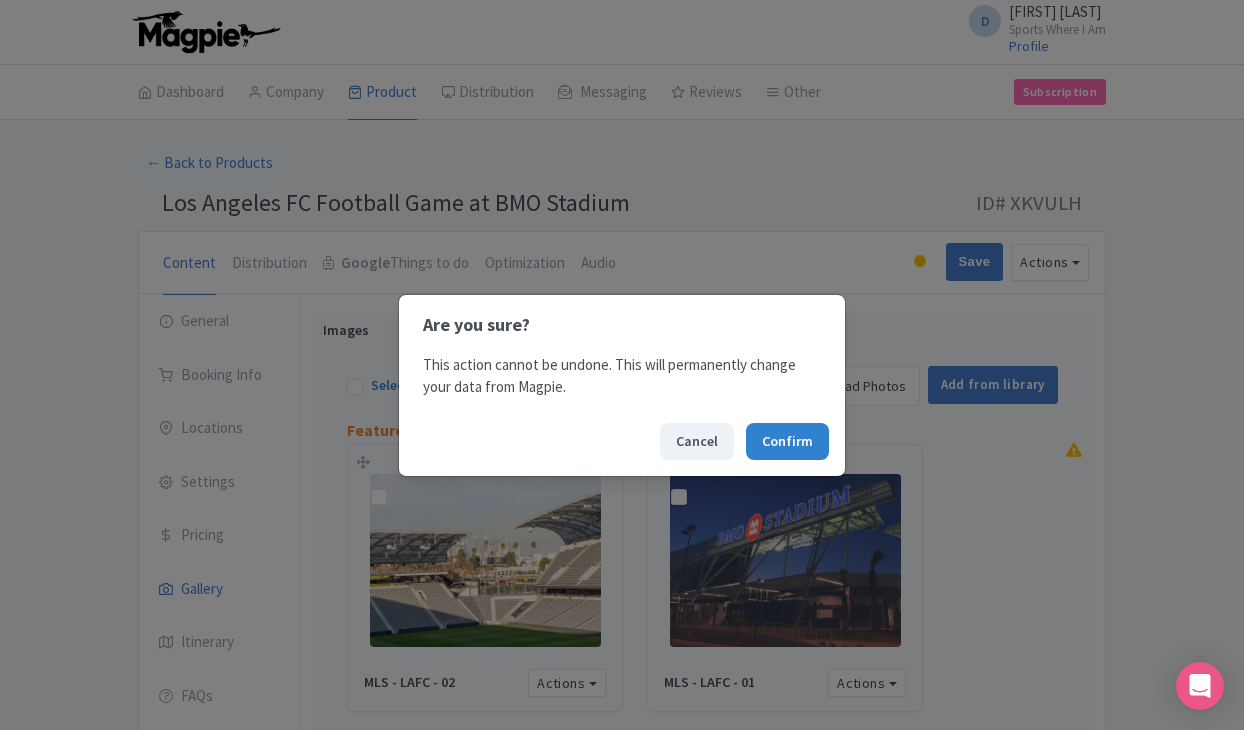 click on "Confirm" at bounding box center (787, 441) 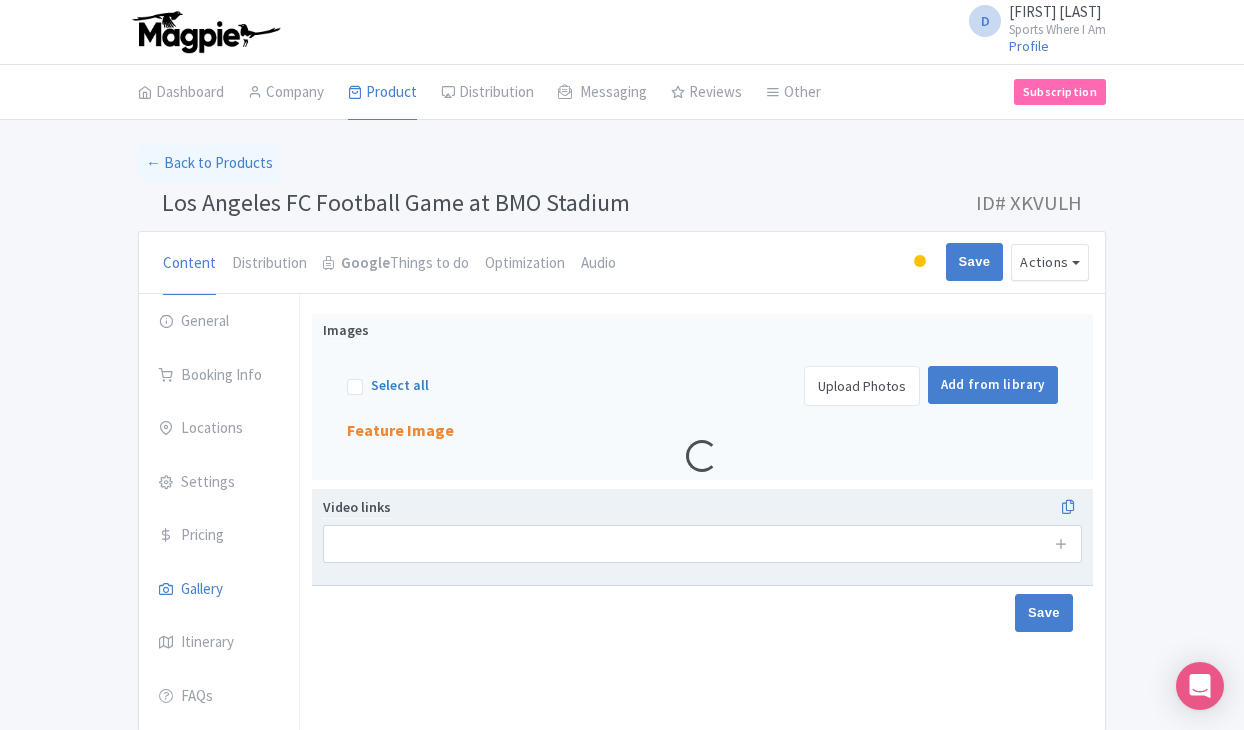 scroll, scrollTop: 83, scrollLeft: 0, axis: vertical 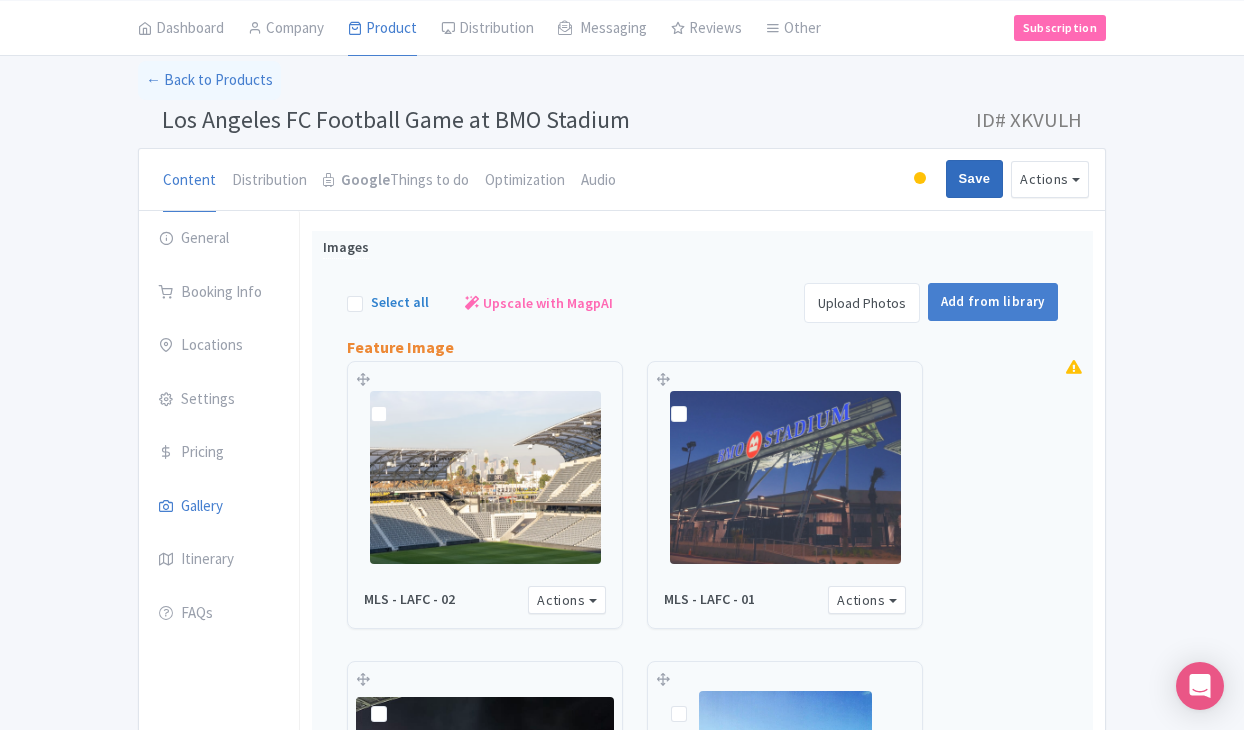 click on "Save" at bounding box center (975, 179) 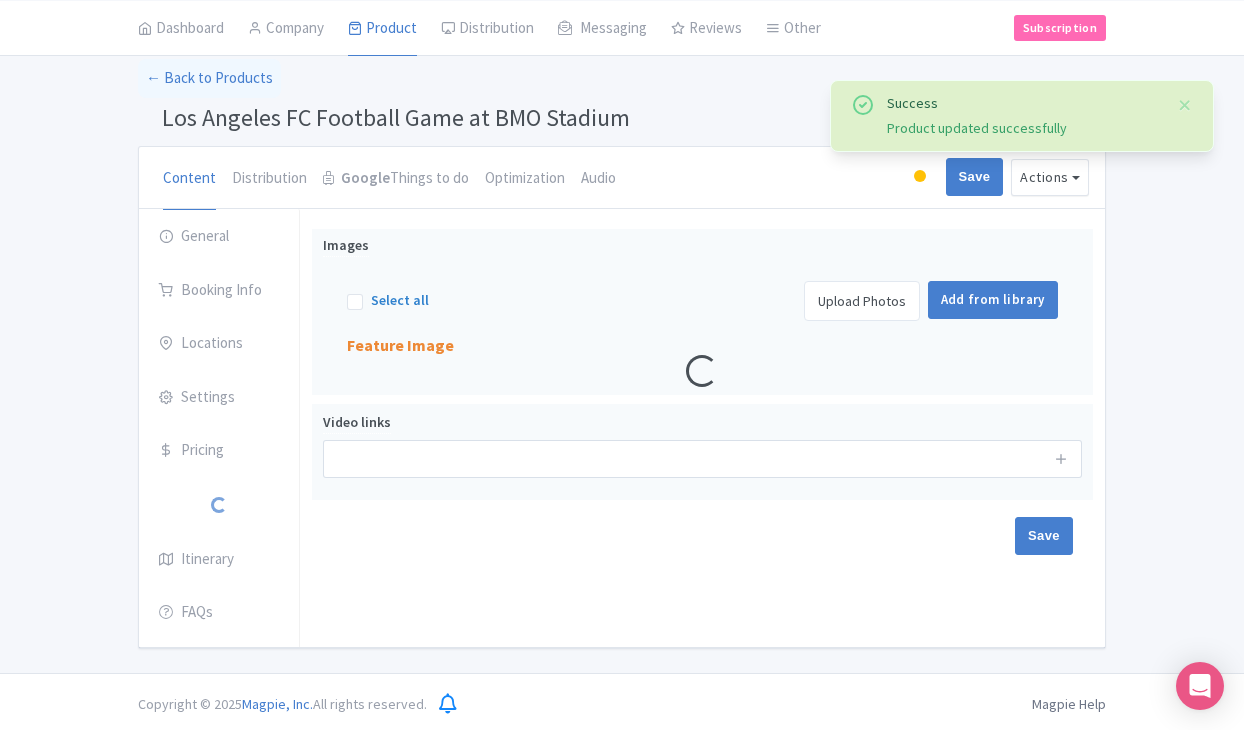 scroll, scrollTop: 83, scrollLeft: 0, axis: vertical 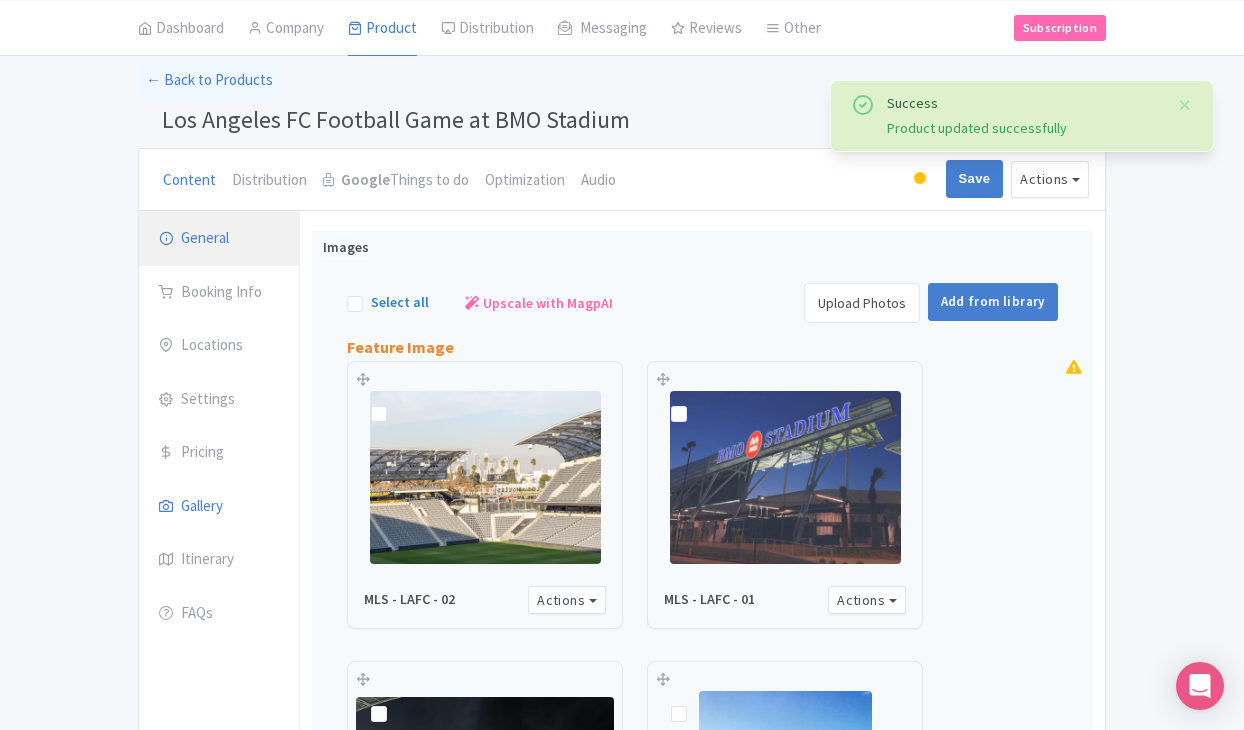 click on "General" at bounding box center [219, 239] 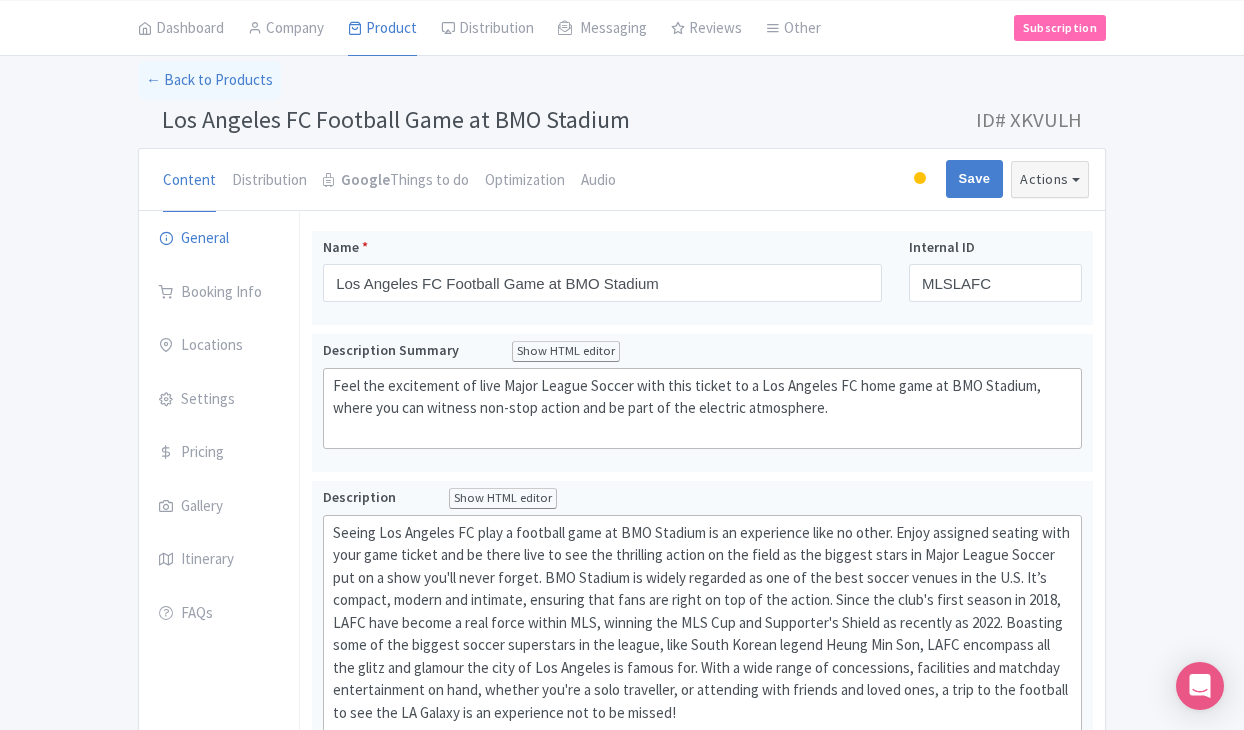 click on "Actions" at bounding box center [1050, 179] 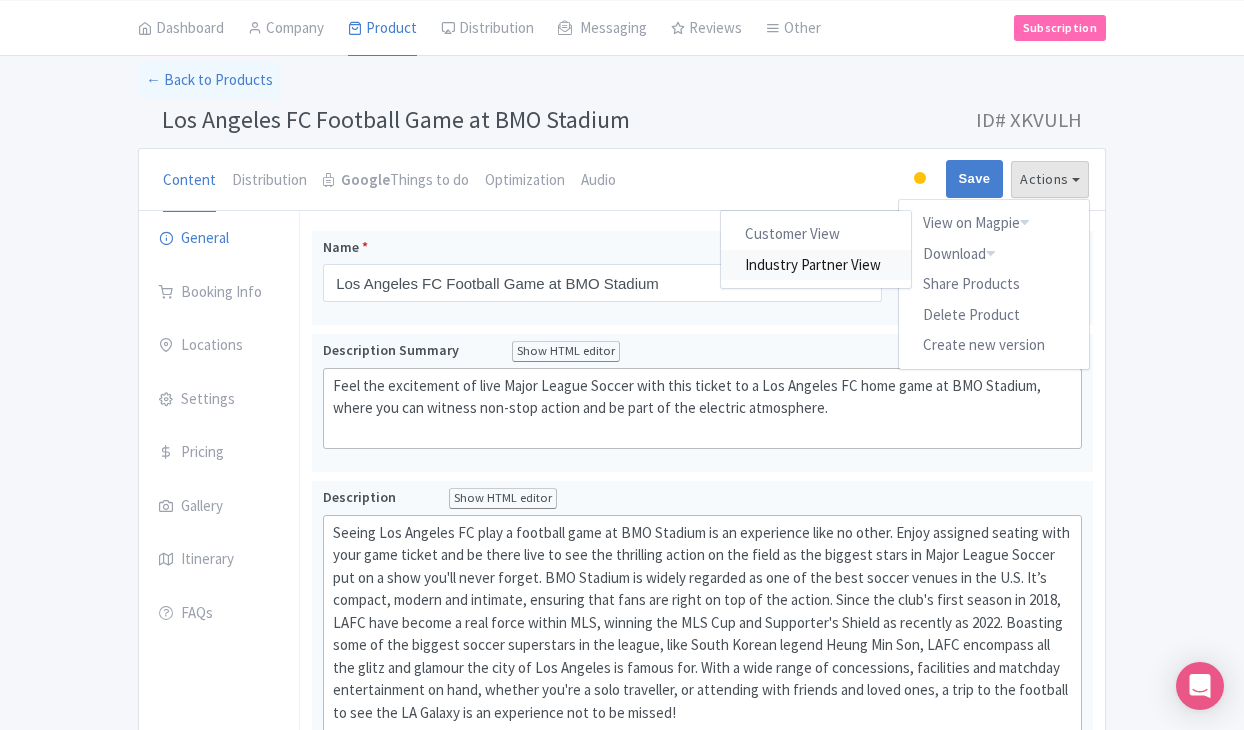 click on "Industry Partner View" at bounding box center [817, 264] 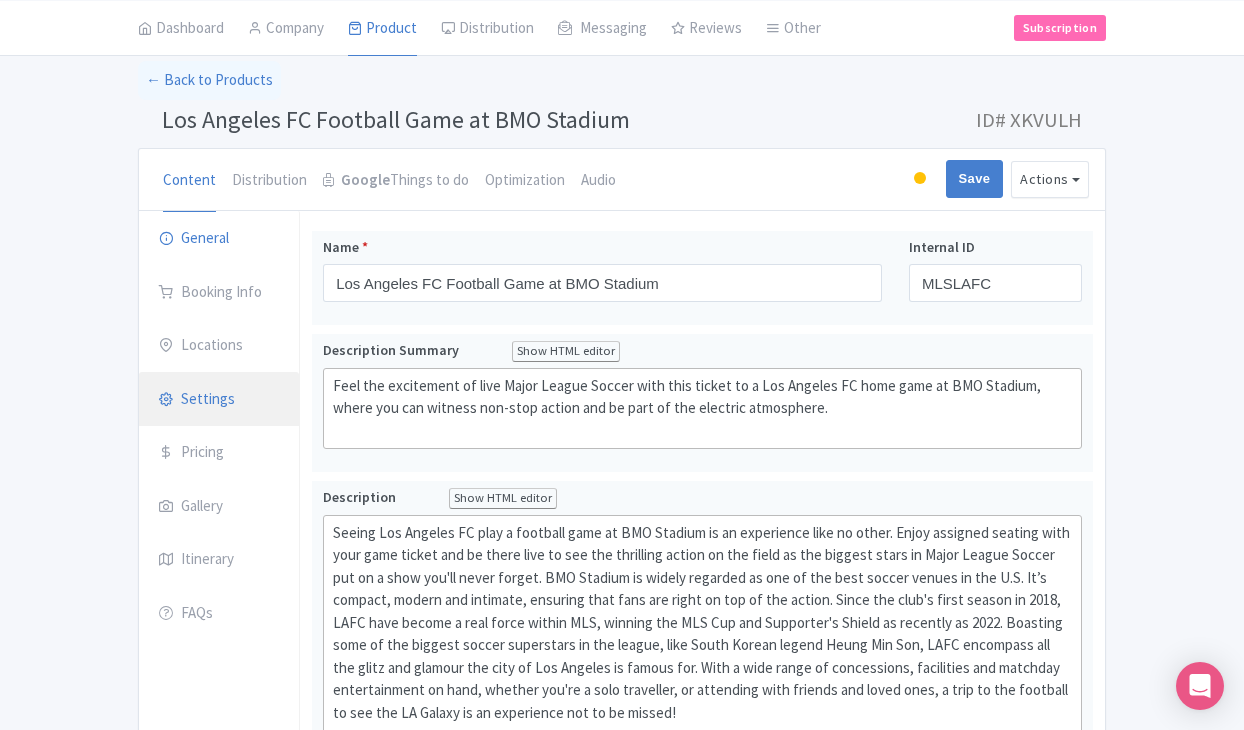 click on "Settings" at bounding box center [219, 400] 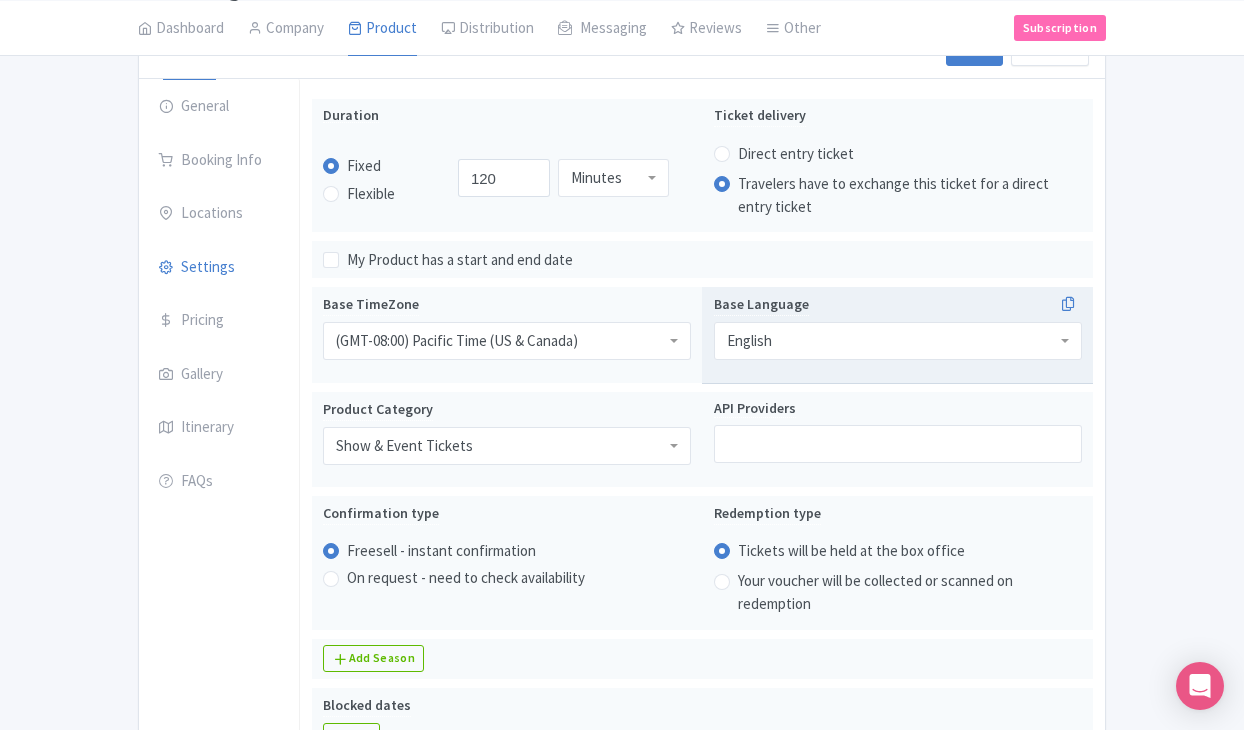 scroll, scrollTop: 216, scrollLeft: 0, axis: vertical 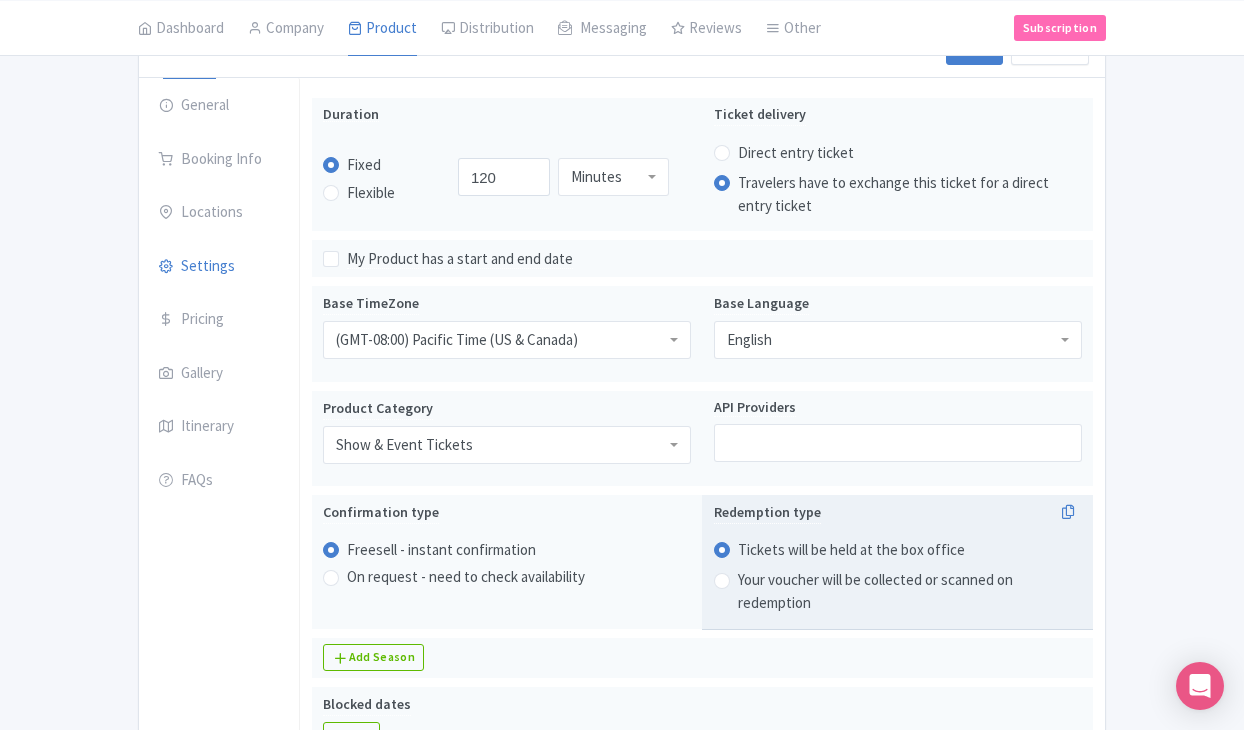 click on "Your voucher will be collected or scanned on redemption" at bounding box center [910, 591] 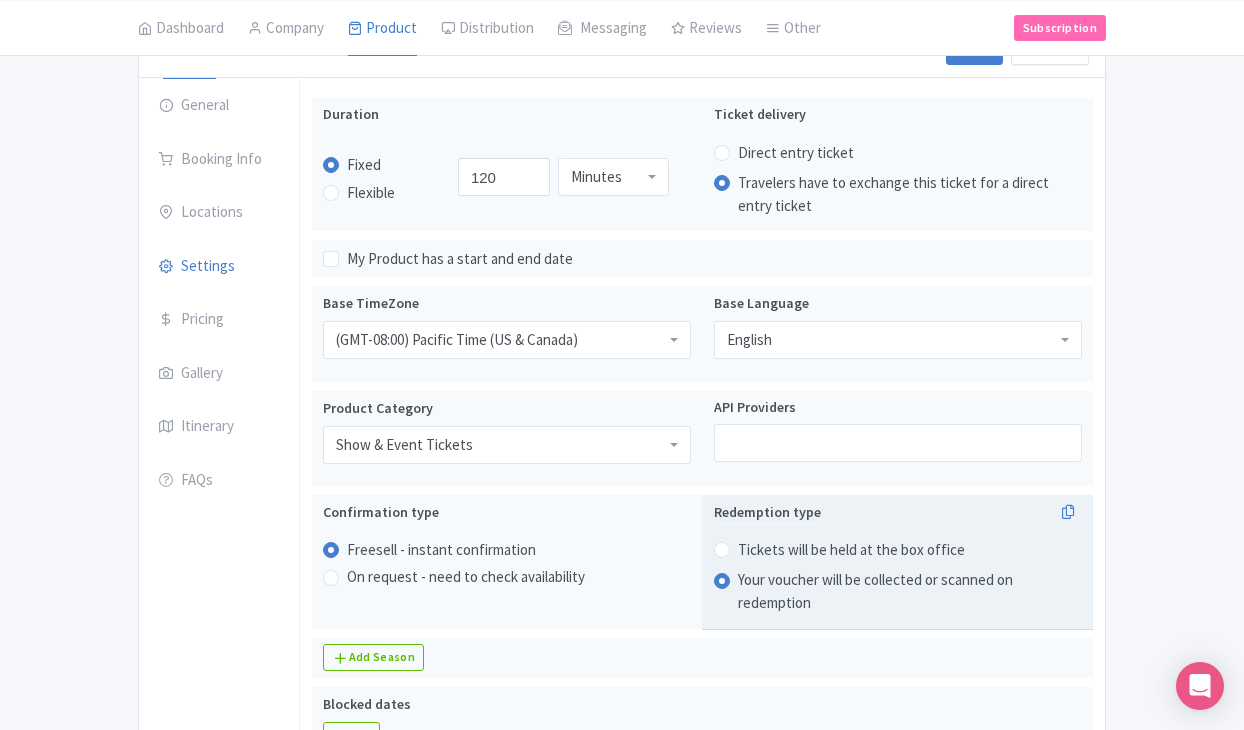click on "Tickets will be held at the box office" at bounding box center (851, 550) 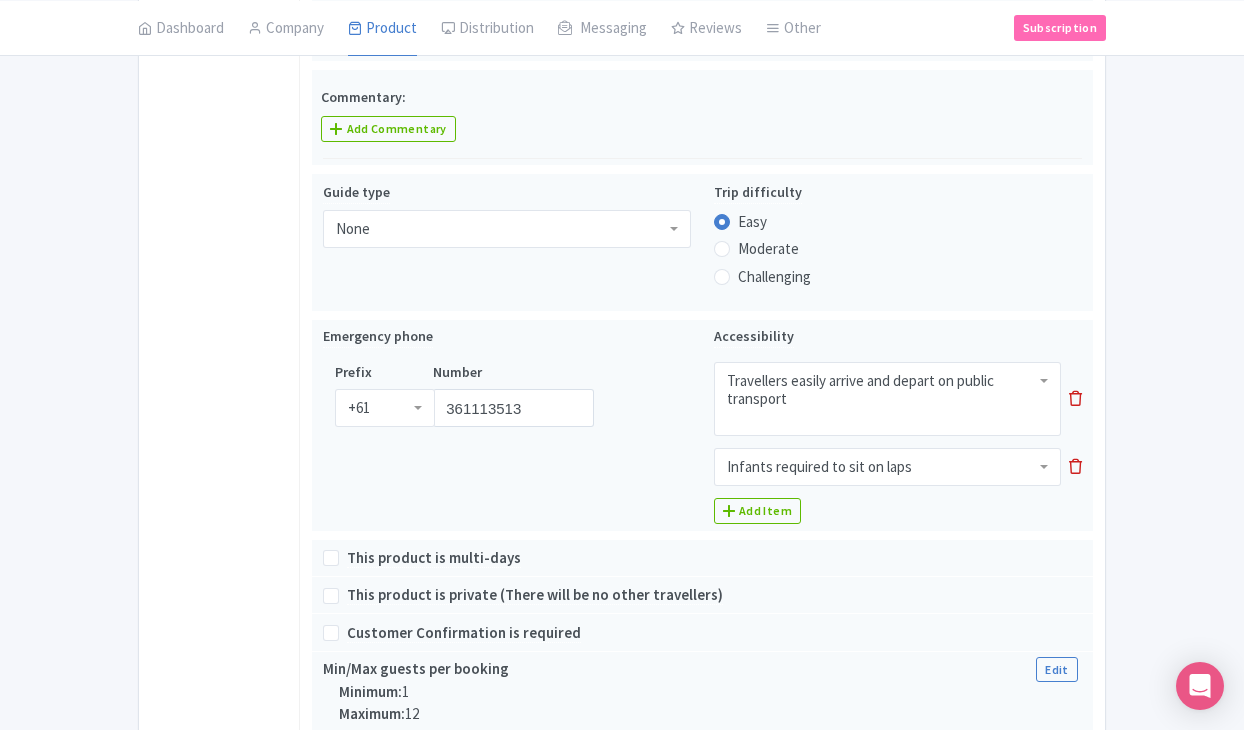 scroll, scrollTop: 912, scrollLeft: 0, axis: vertical 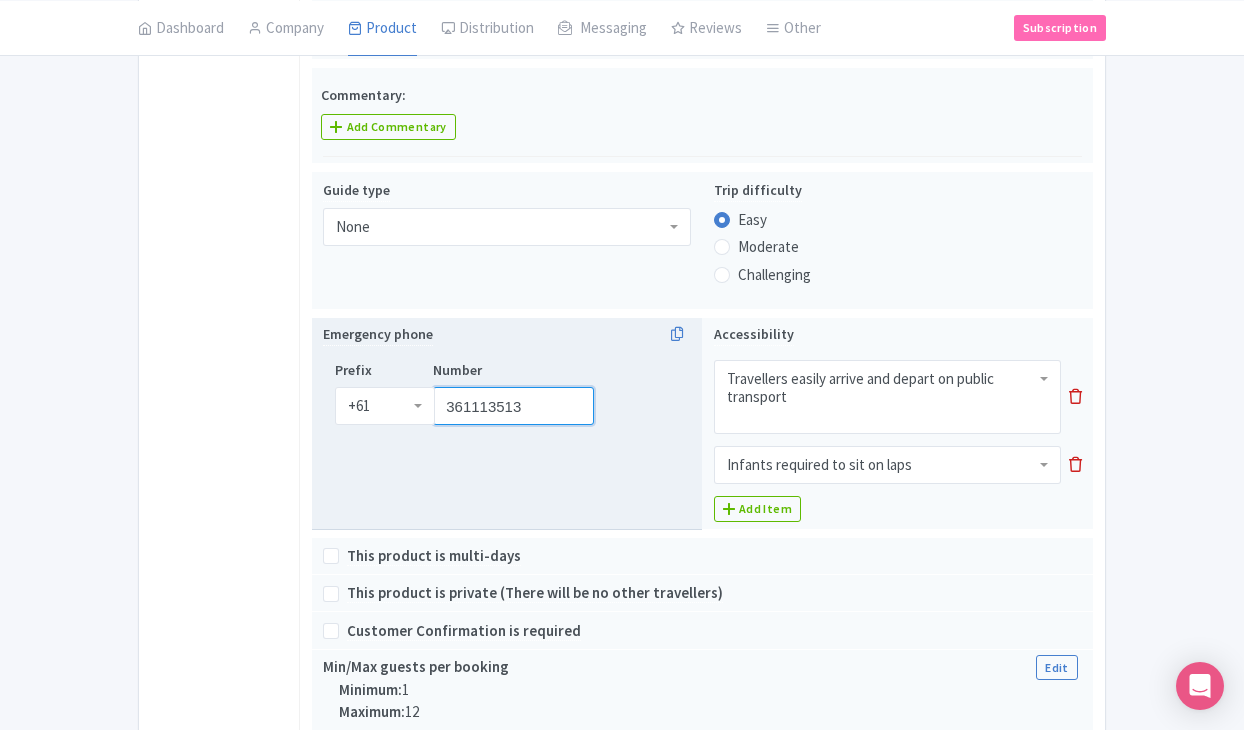 click on "361113513" at bounding box center (513, 406) 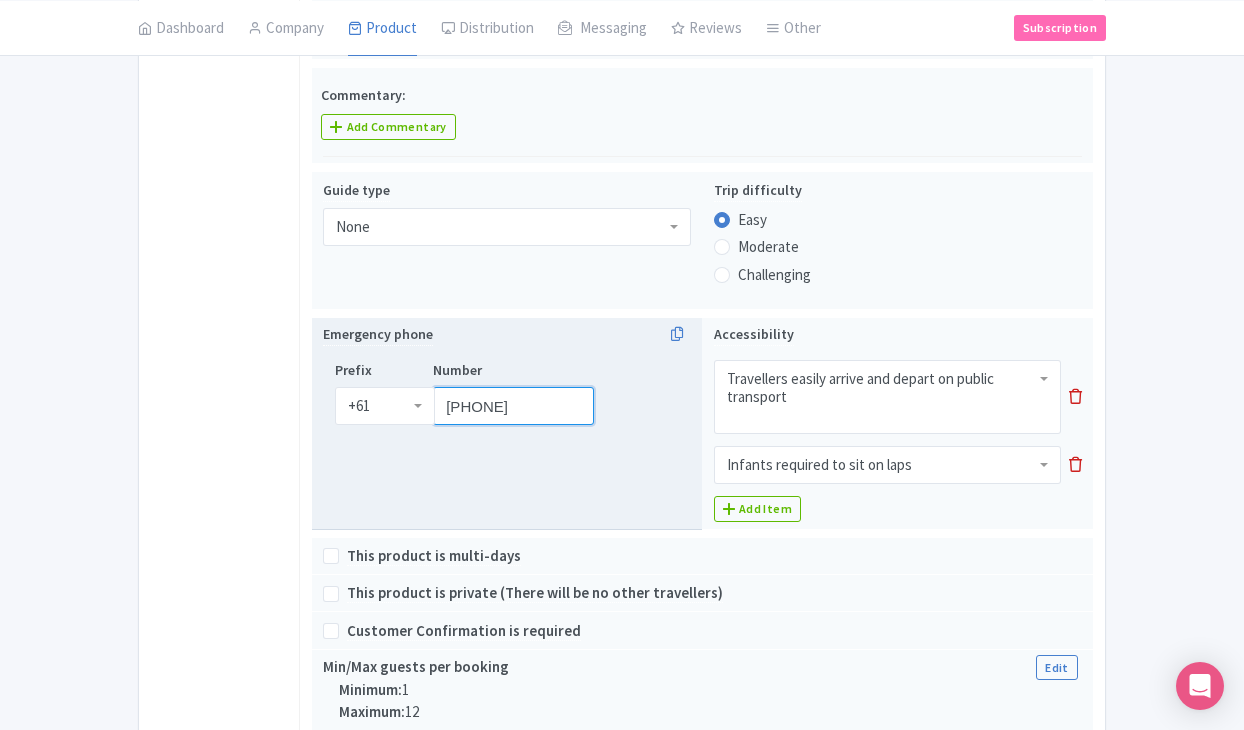 drag, startPoint x: 470, startPoint y: 403, endPoint x: 449, endPoint y: 404, distance: 21.023796 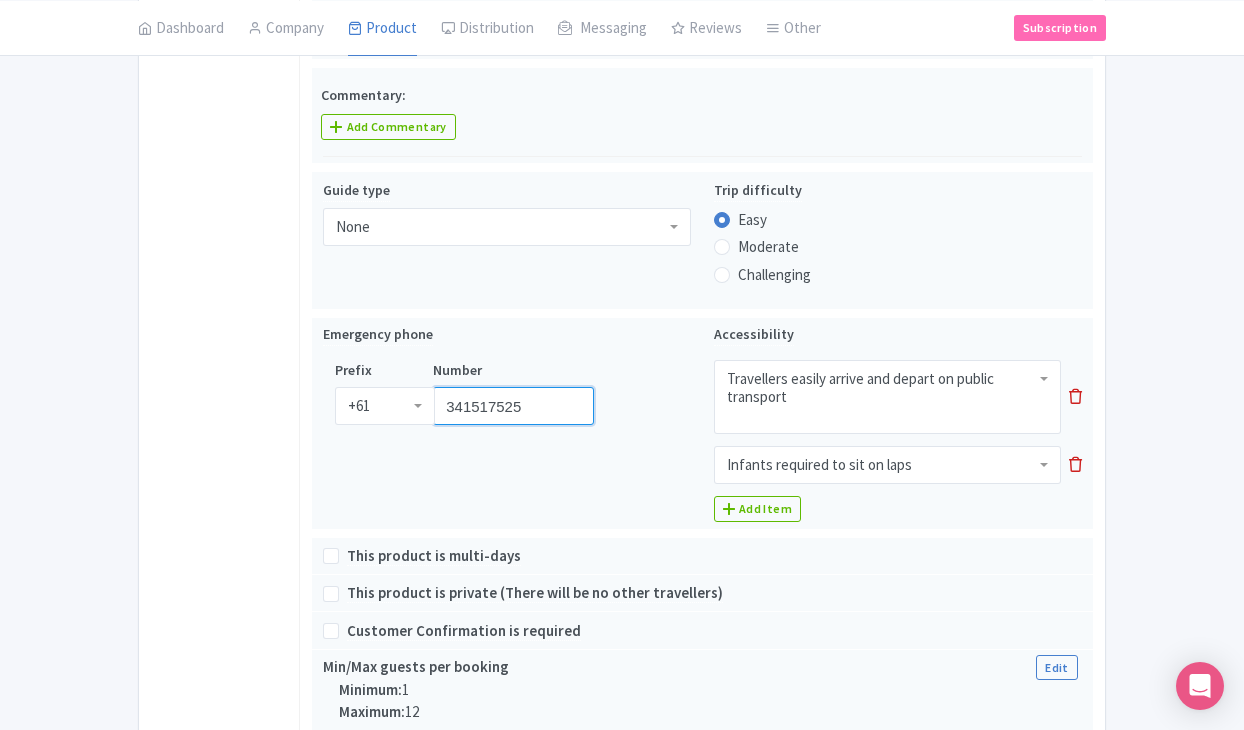 type on "341517525" 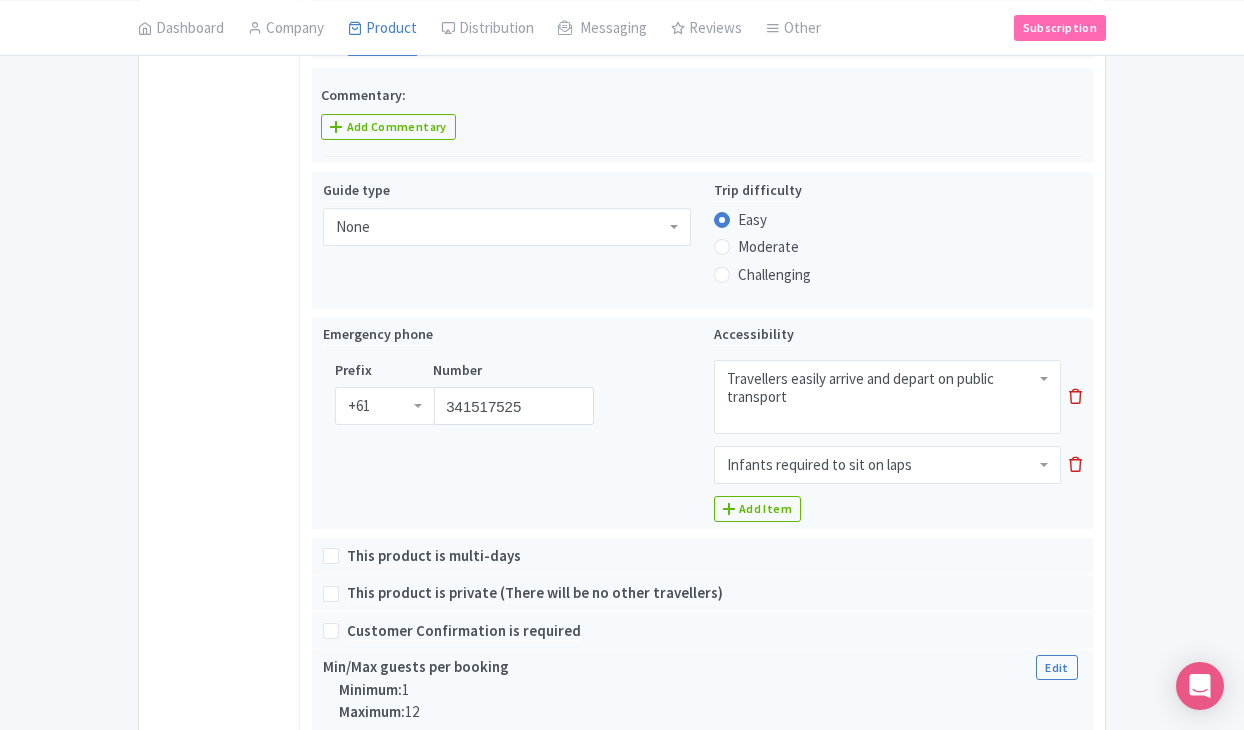 click on "Success
Product updated successfully
← Back to Products
Los Angeles FC Football Game at BMO Stadium
ID# XKVULH
Content
Distribution
Google  Things to do
Optimization
Audio
Active
Inactive
Building
Archived
Save
Actions
View on Magpie
Customer View
Industry Partner View
Download
Excel
Word
All Images ZIP
Share Products
Delete Product
Create new version
Confirm Copy Operation
Yes, Copy
Cancel
You are currently editing a version of this product: Primary Product
General
Booking Info
Locations
Settings
Pricing
Gallery
Itinerary
FAQs
Los Angeles FC Football Game at BMO Stadium
Name   *" at bounding box center [622, 335] 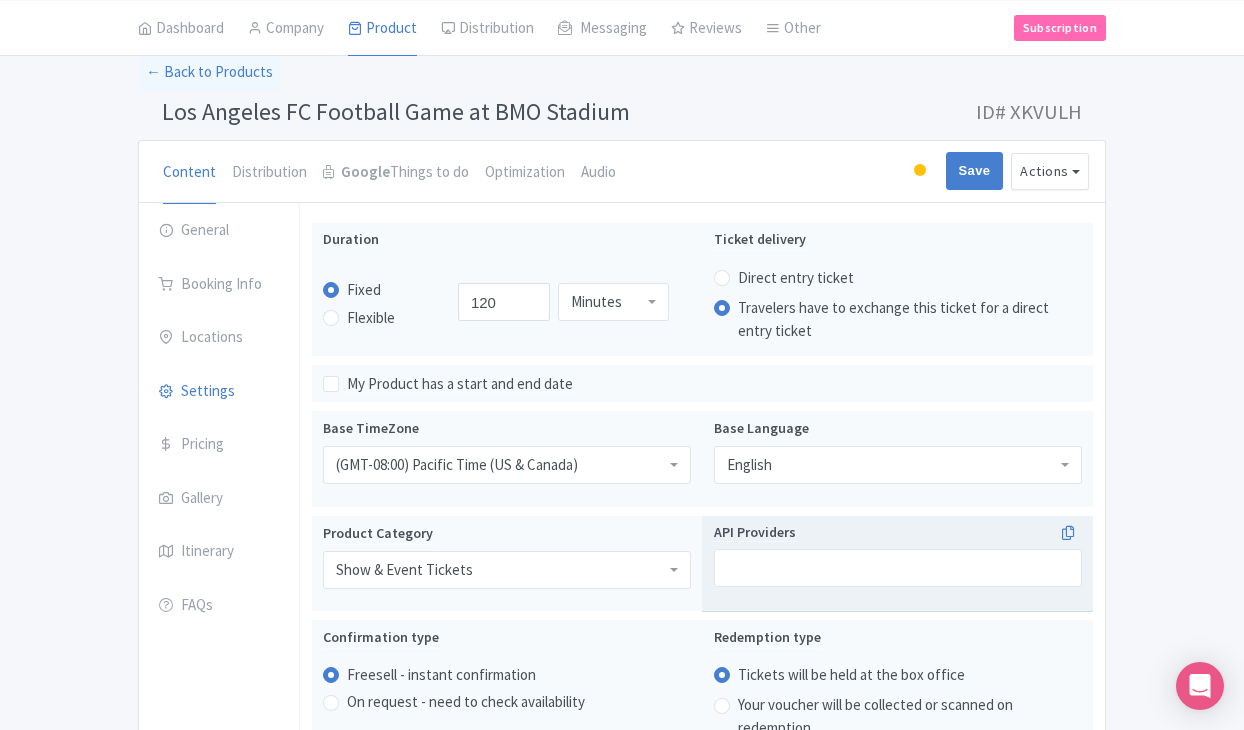 scroll, scrollTop: 90, scrollLeft: 0, axis: vertical 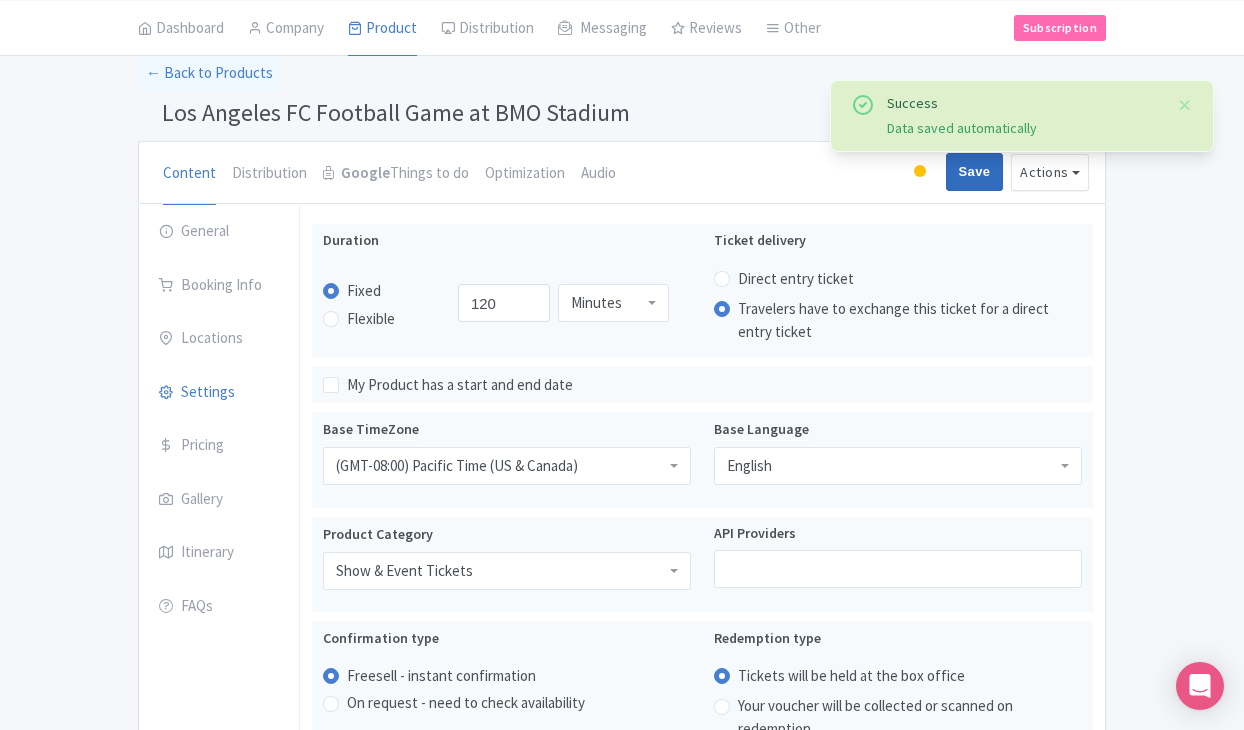click on "Save" at bounding box center (975, 172) 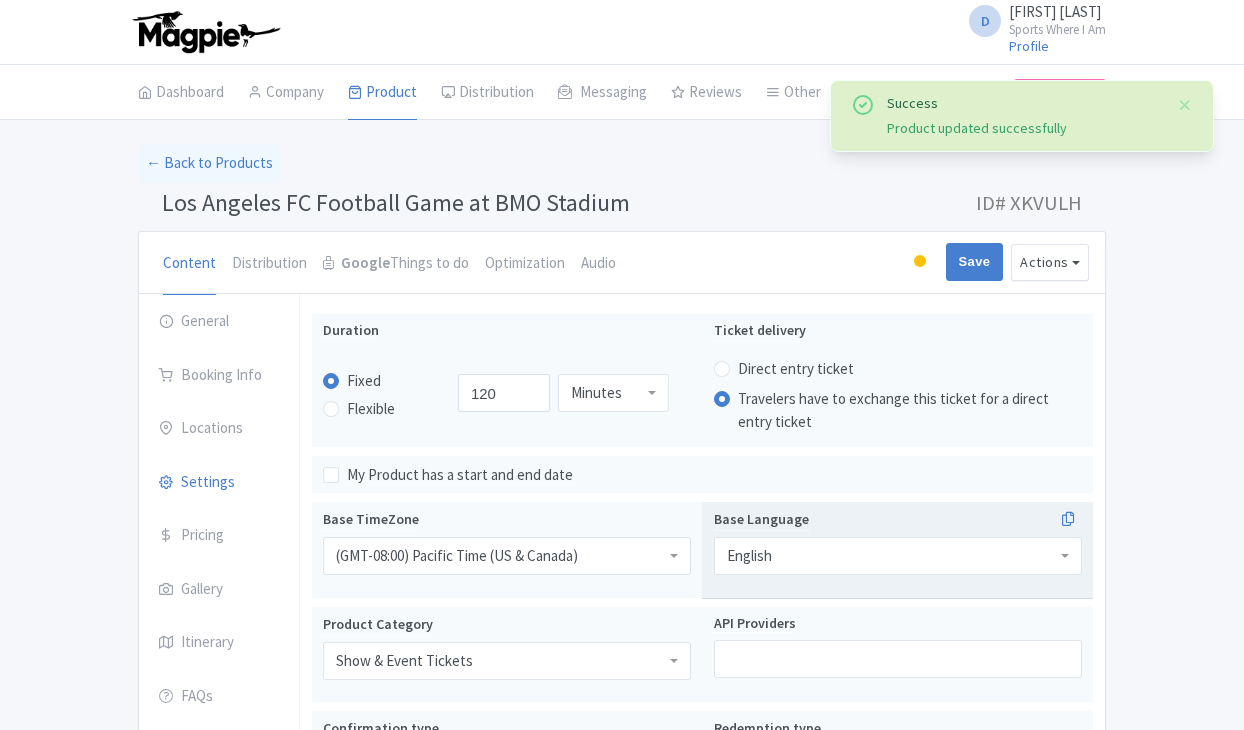 scroll, scrollTop: 313, scrollLeft: 0, axis: vertical 